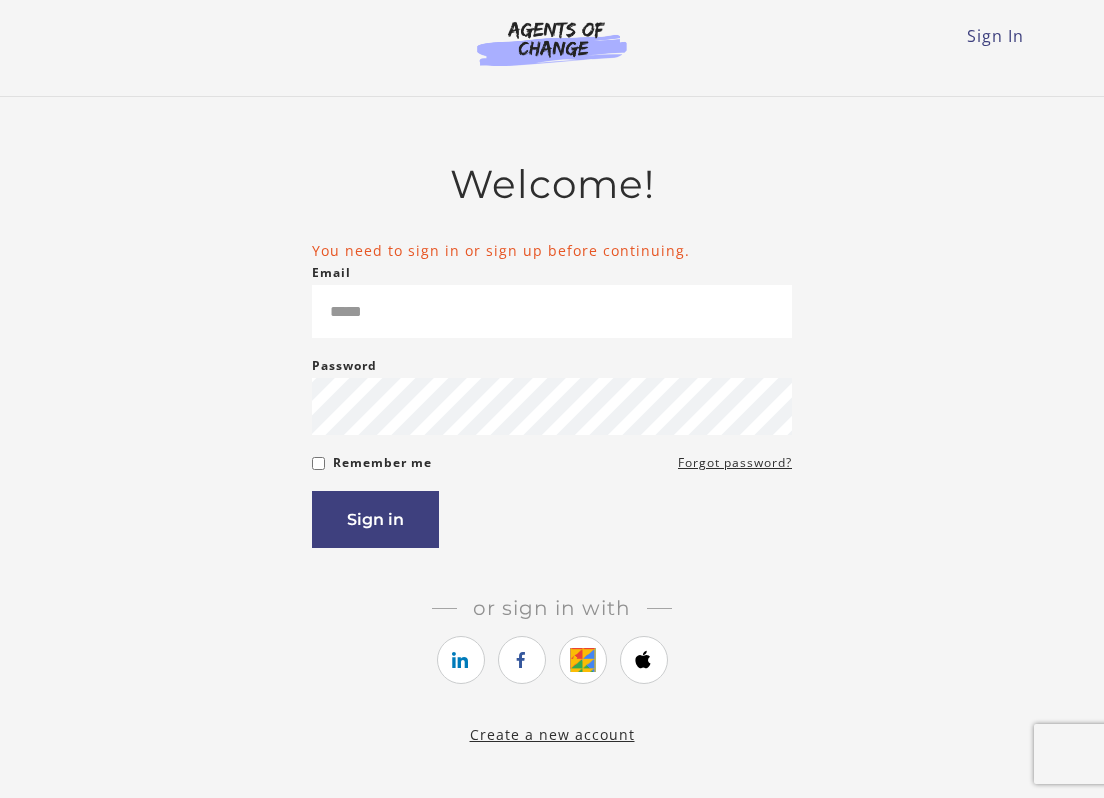 scroll, scrollTop: 0, scrollLeft: 0, axis: both 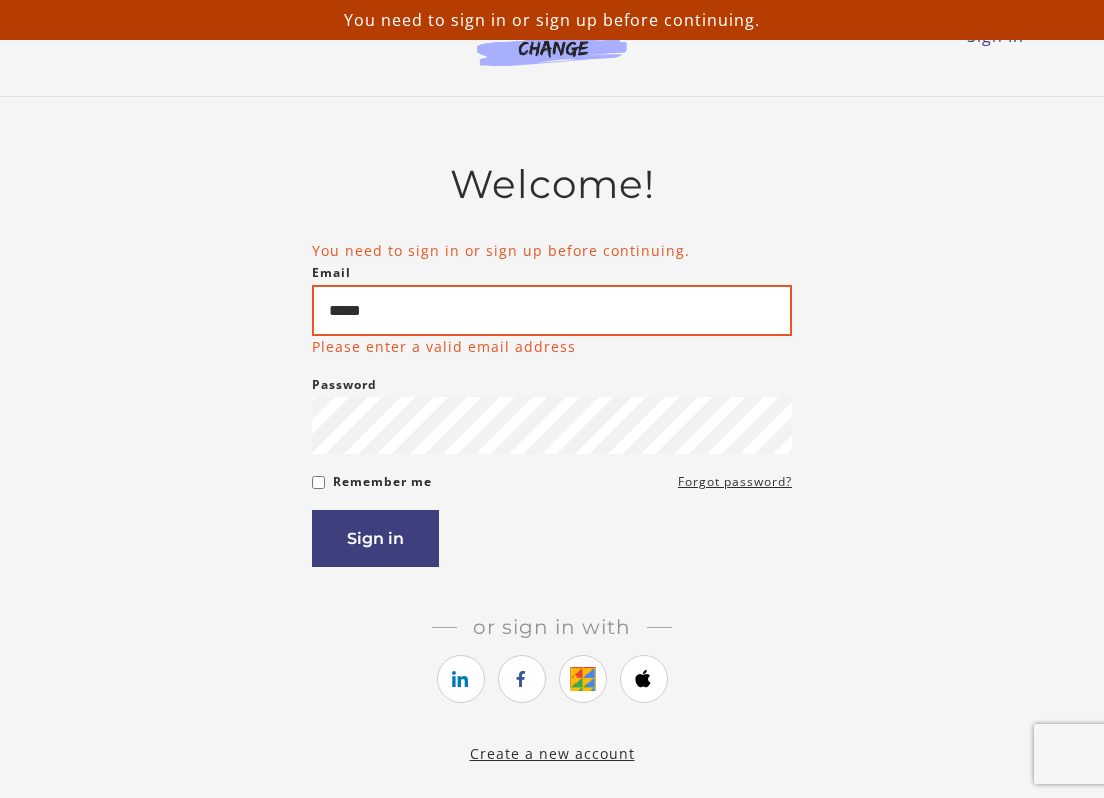 drag, startPoint x: 393, startPoint y: 301, endPoint x: 262, endPoint y: 314, distance: 131.64346 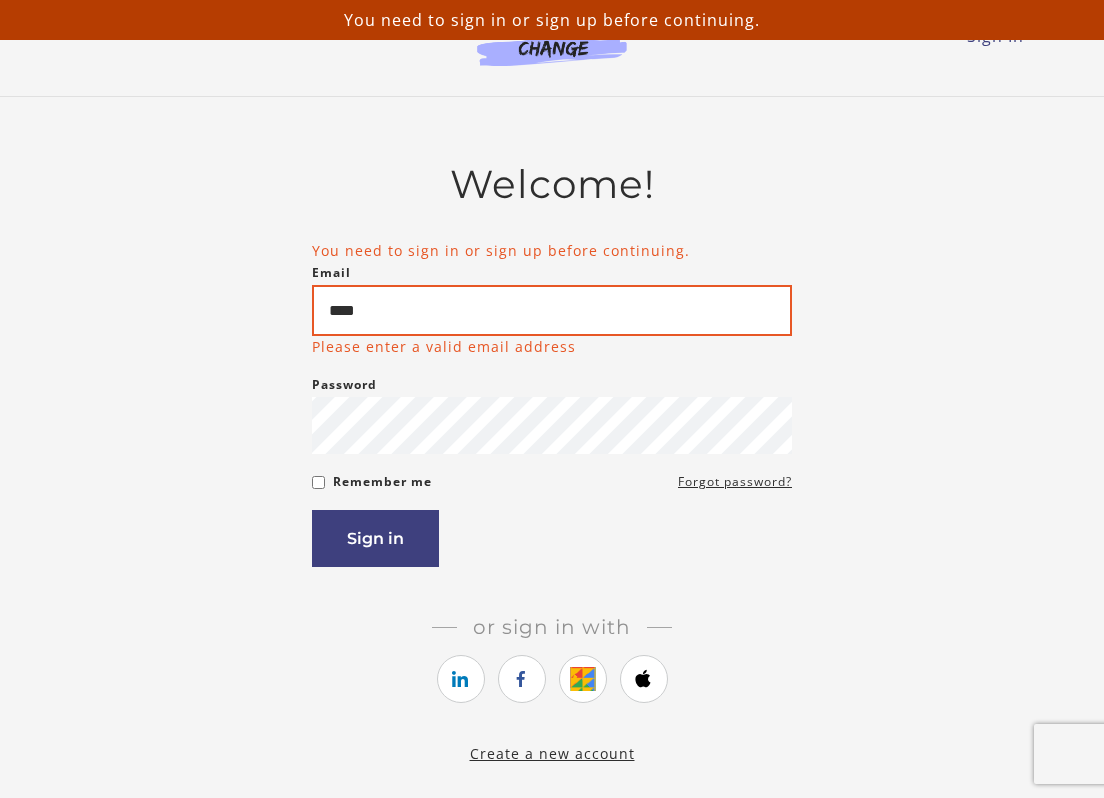 type on "**********" 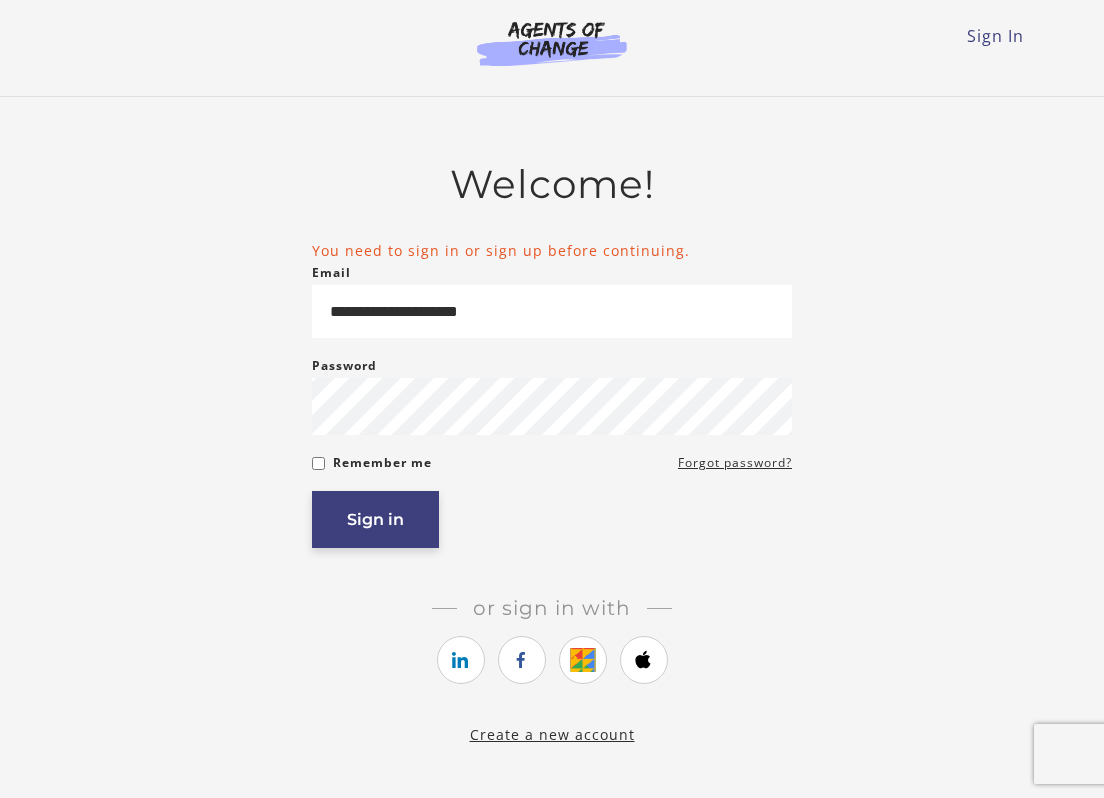 click on "**********" at bounding box center [552, 441] 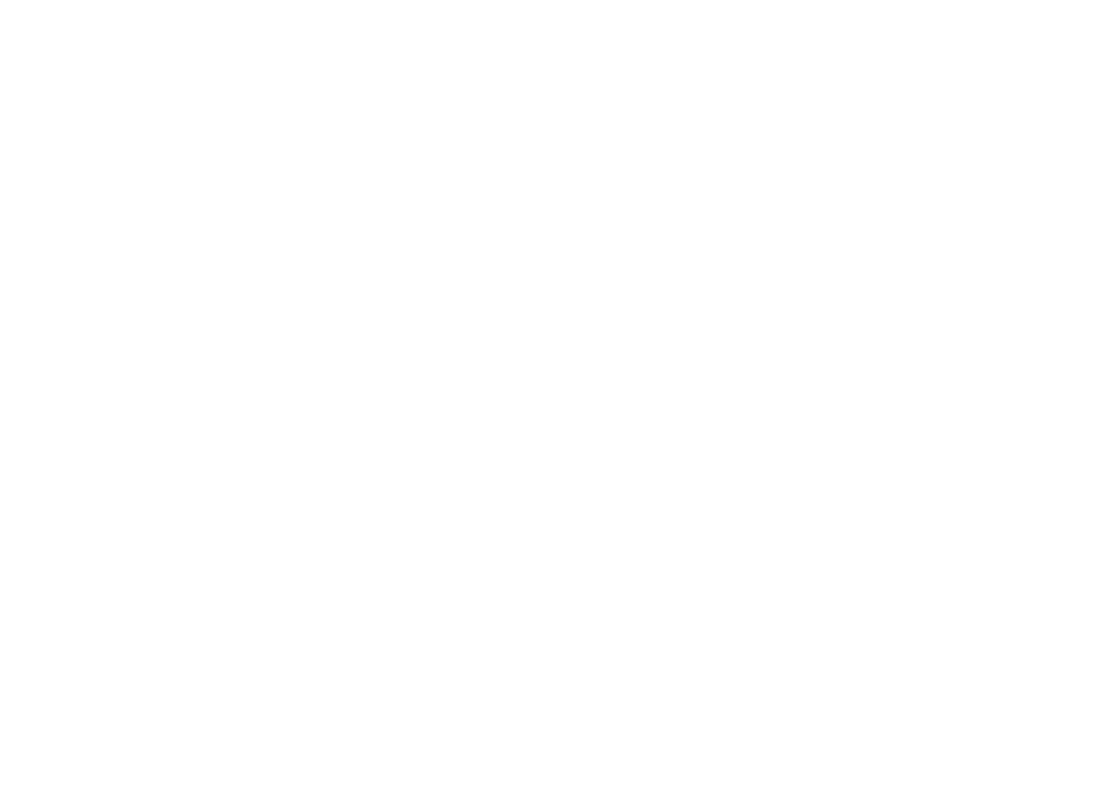 scroll, scrollTop: 0, scrollLeft: 0, axis: both 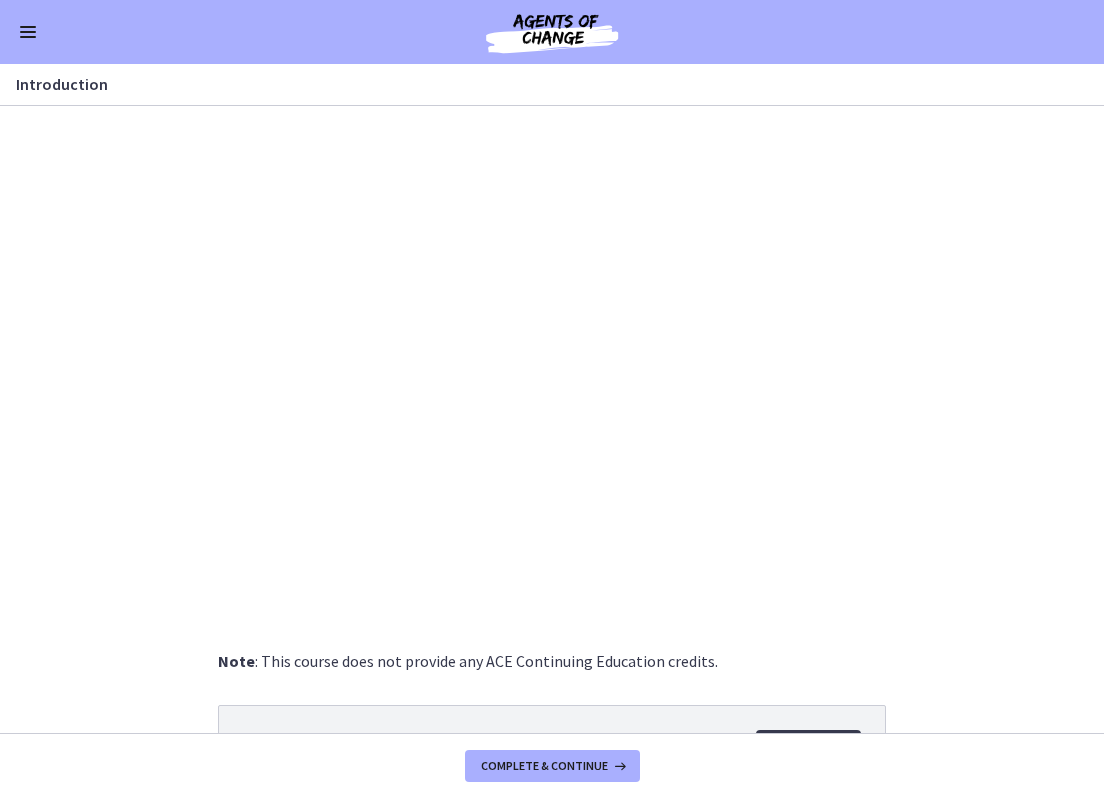 click at bounding box center (28, 32) 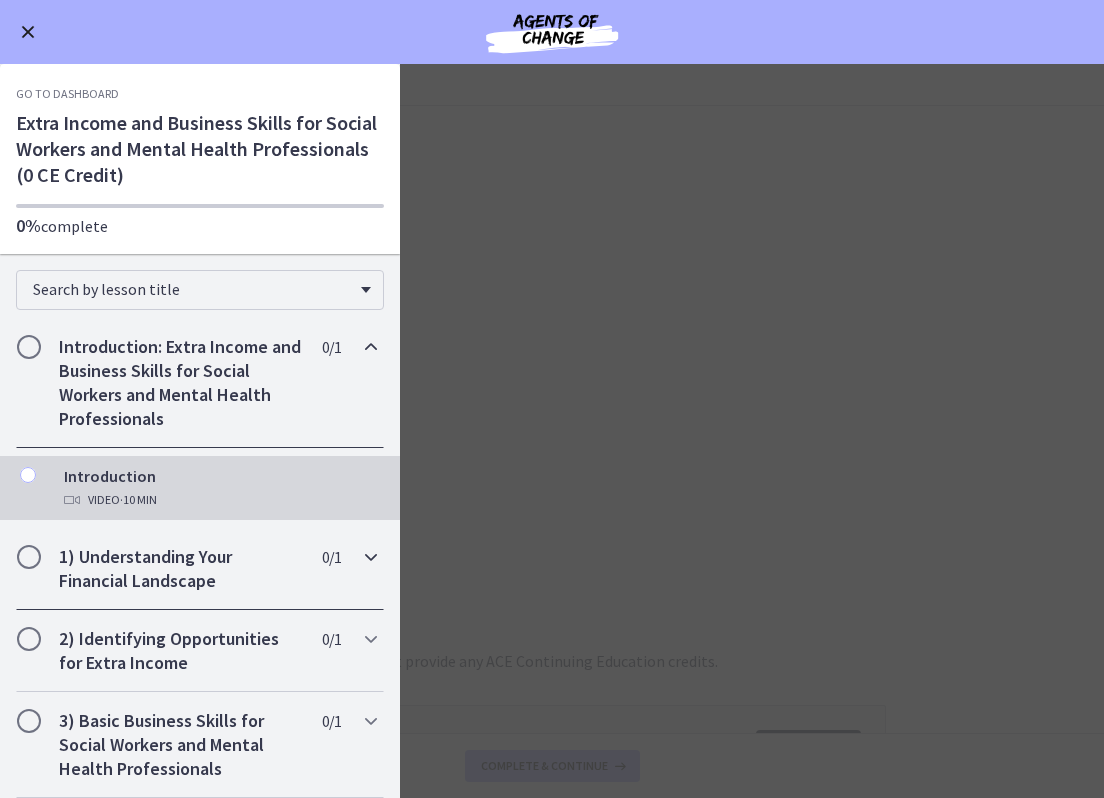 click on "1) Understanding Your Financial Landscape" at bounding box center (181, 569) 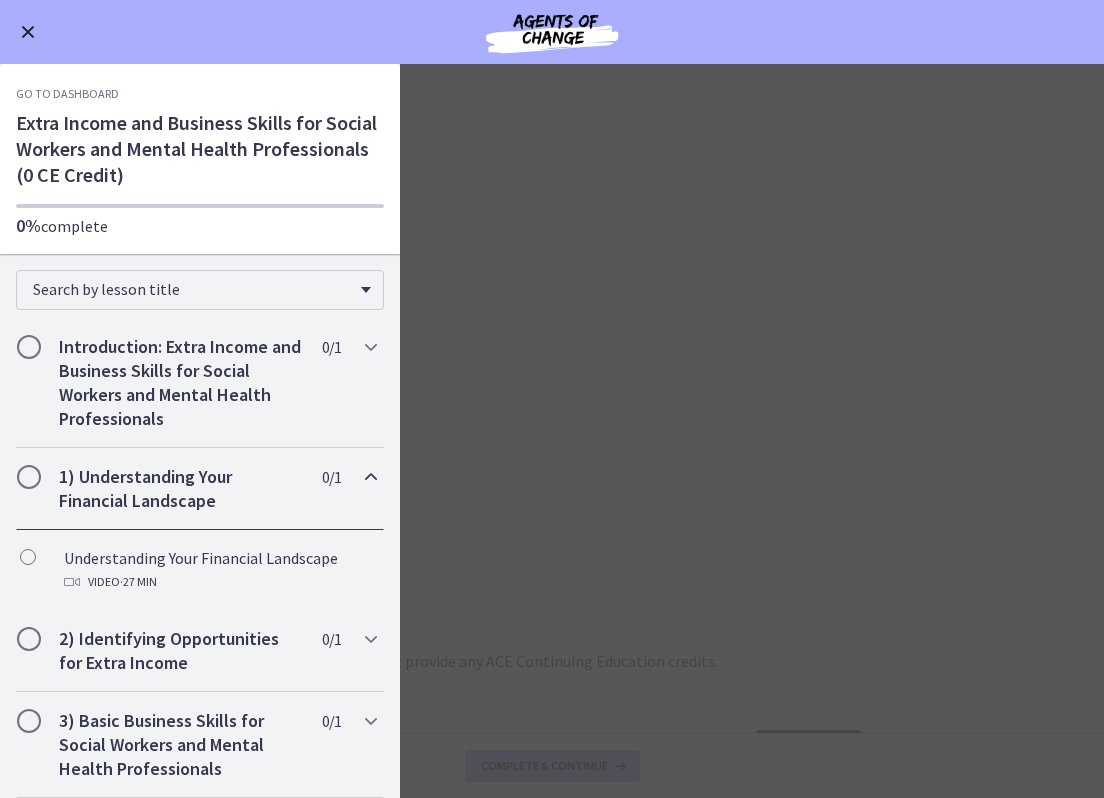 click on "1) Understanding Your Financial Landscape" at bounding box center (181, 489) 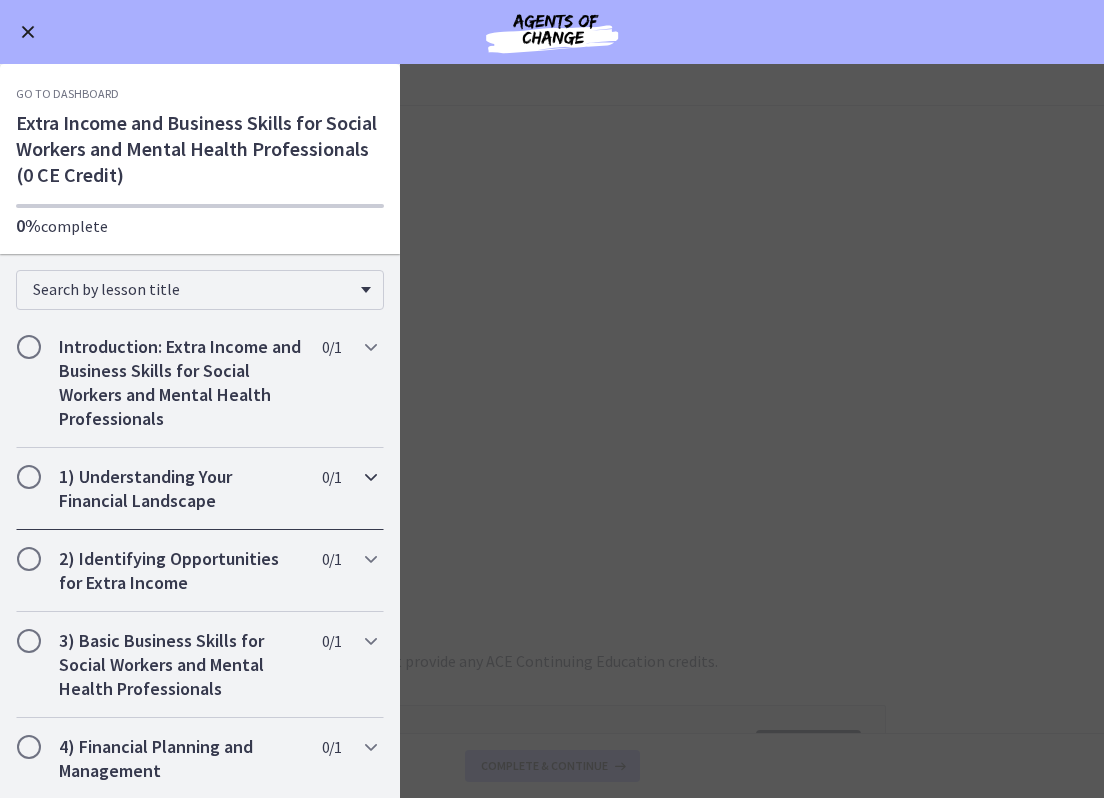 click on "1) Understanding Your Financial Landscape" at bounding box center (181, 489) 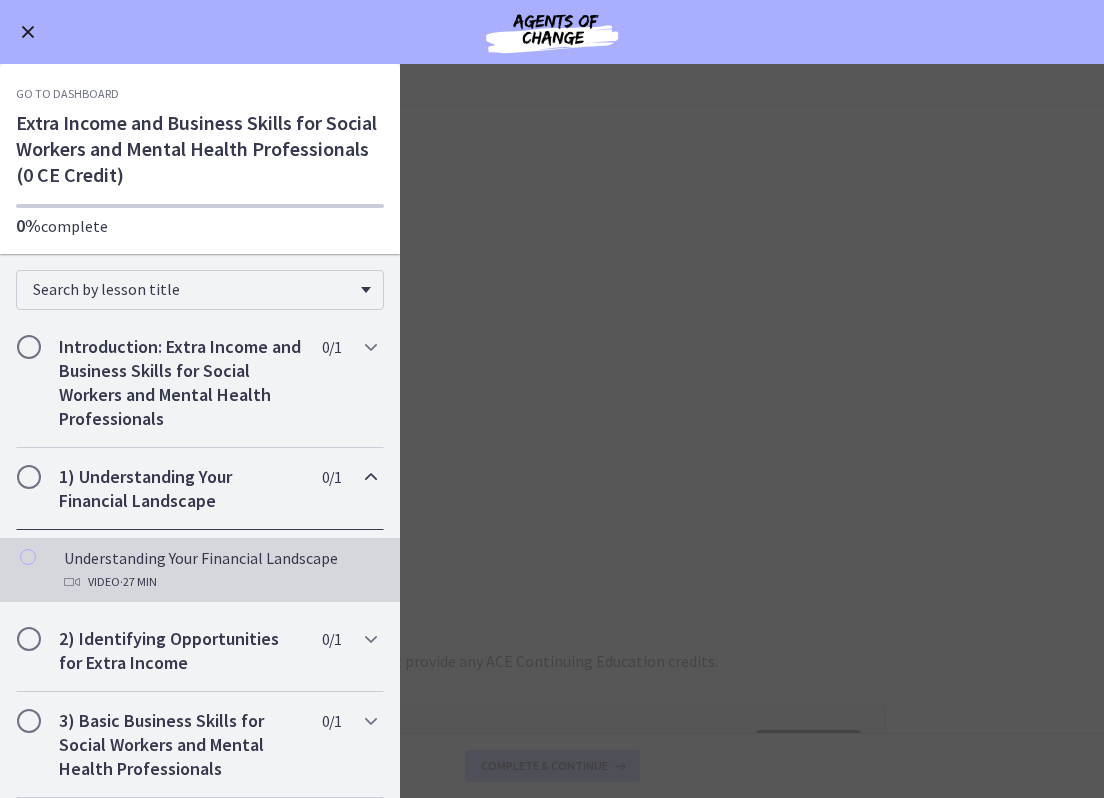 click on "Understanding Your Financial Landscape
Video
·  27 min" at bounding box center [220, 570] 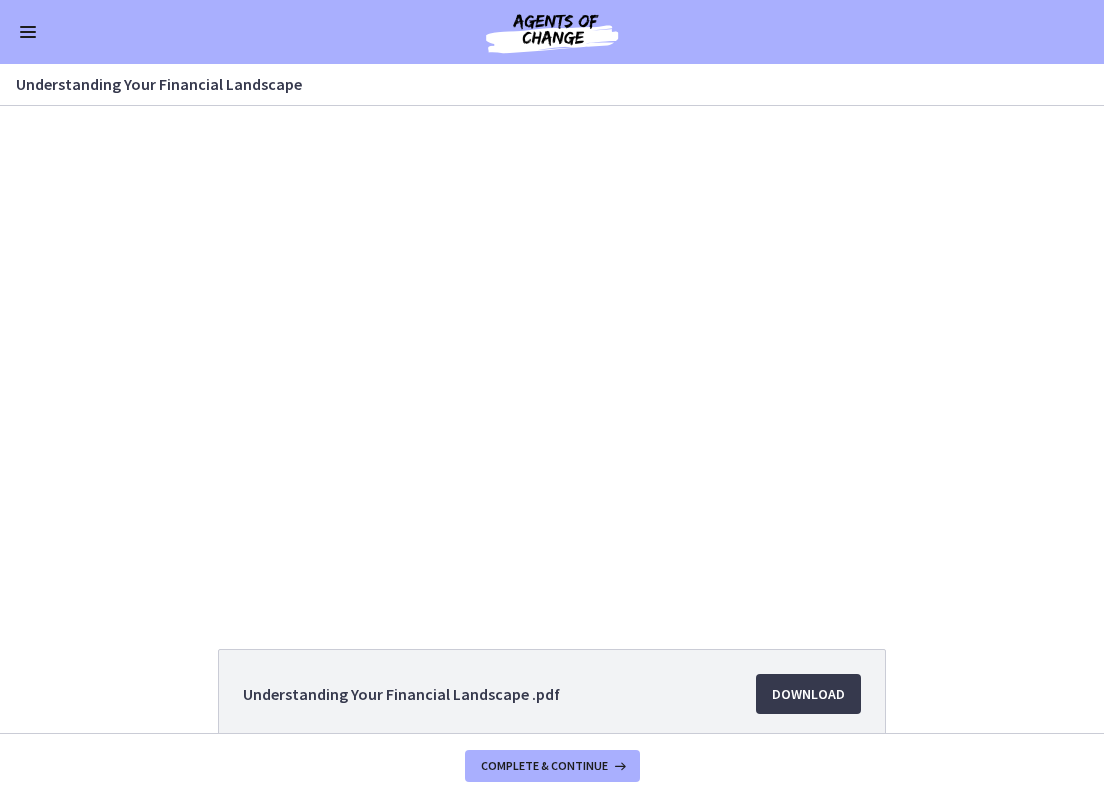 scroll, scrollTop: 0, scrollLeft: 0, axis: both 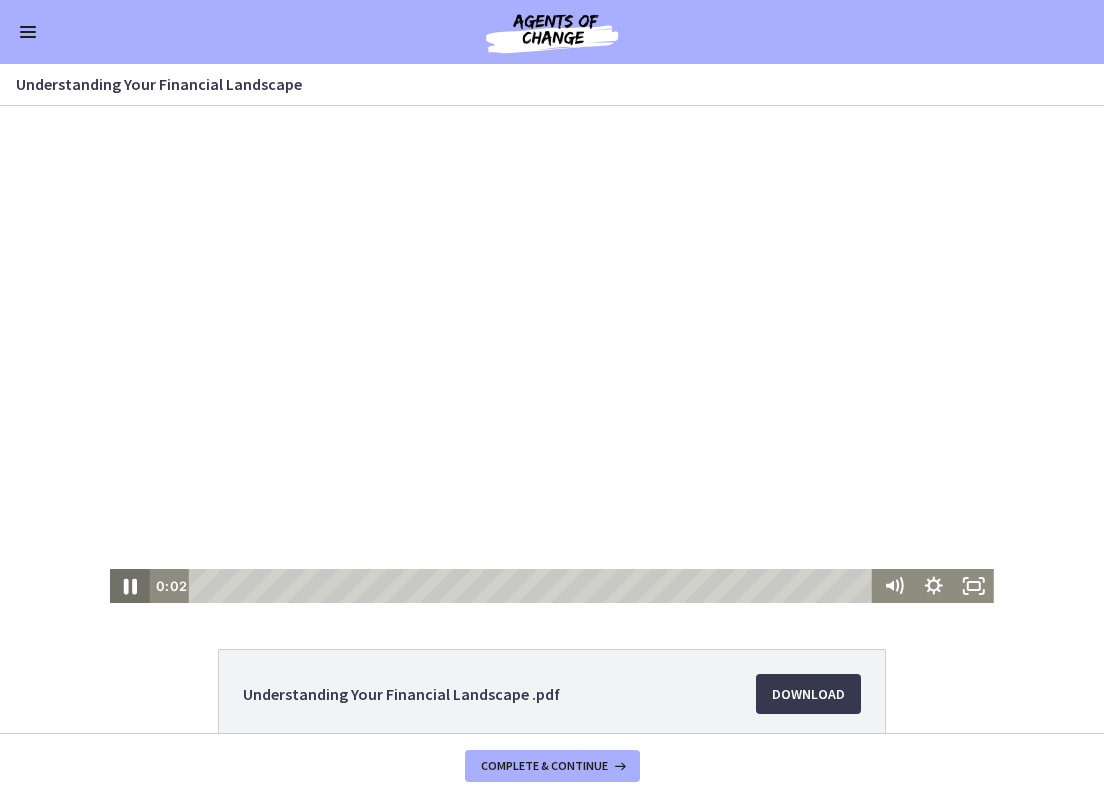 click 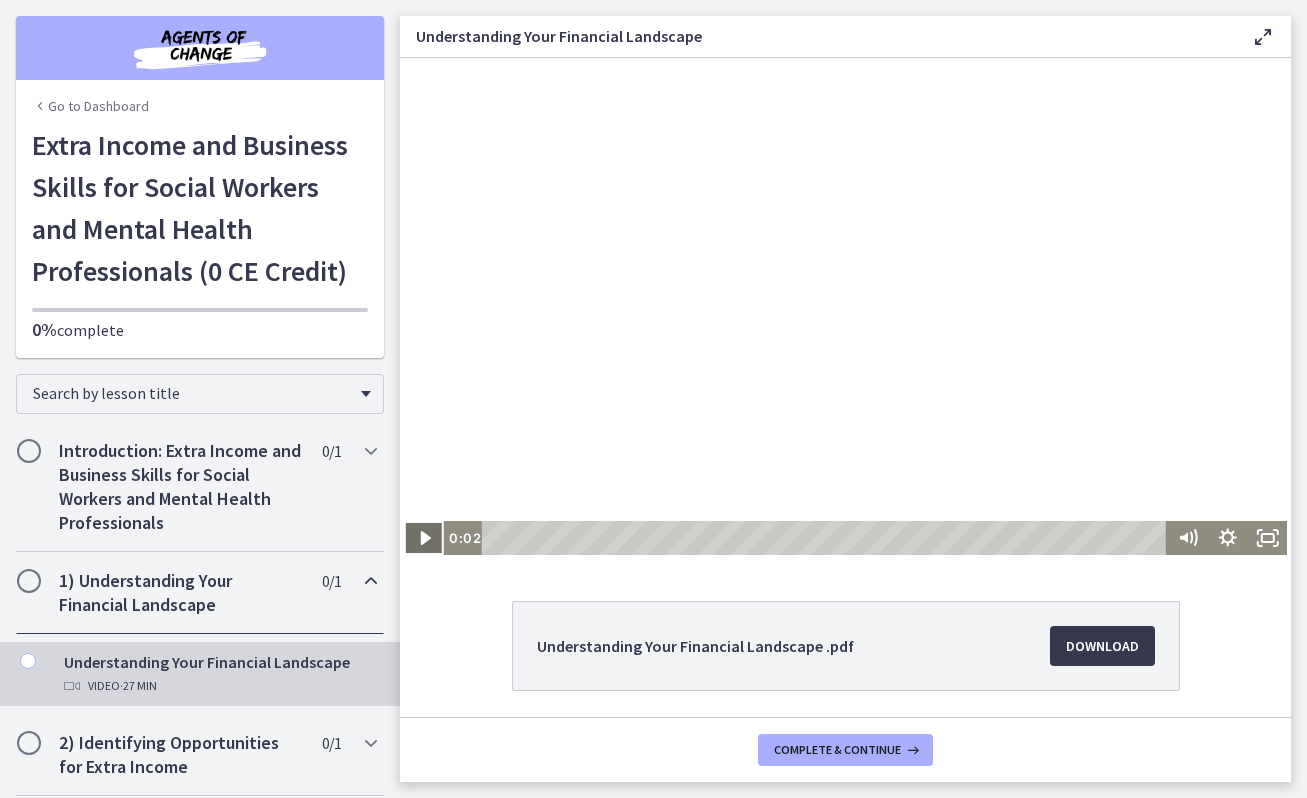 click 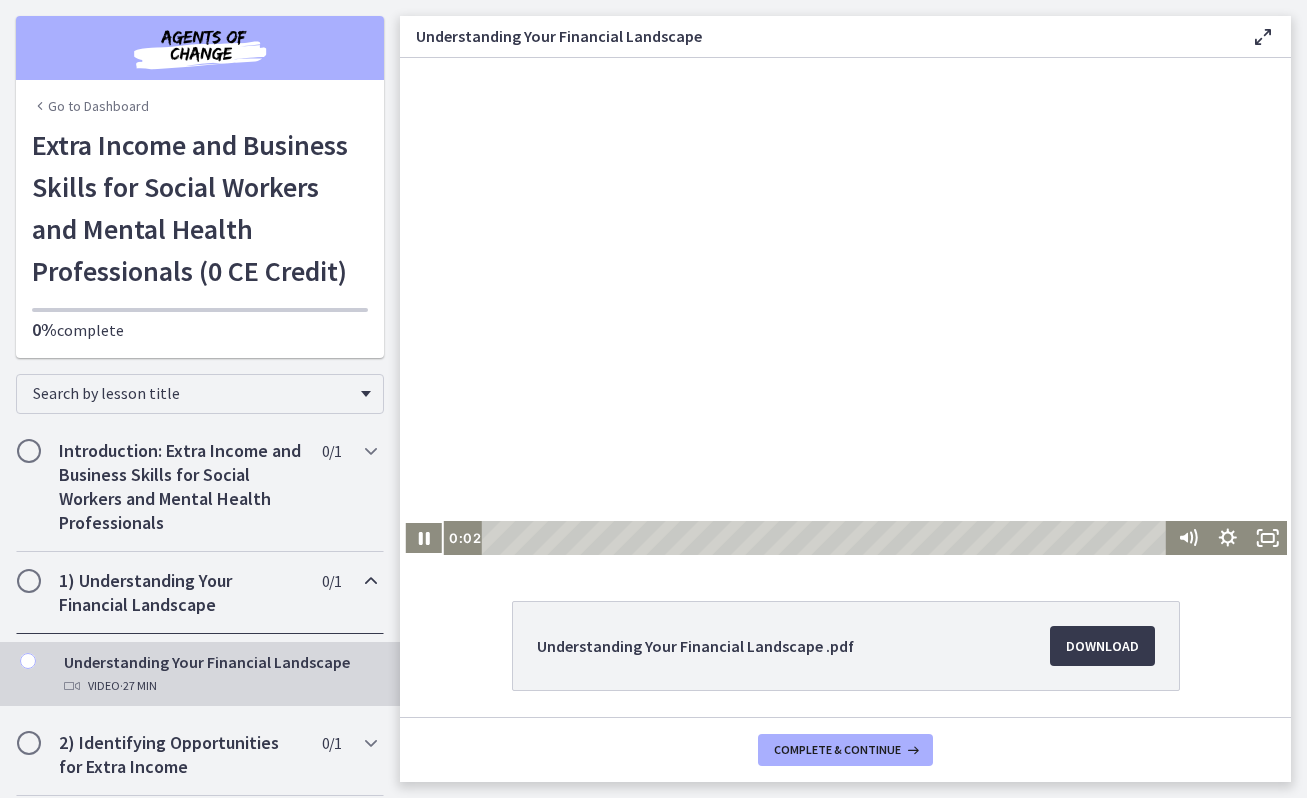 click on "Understanding Your Financial Landscape .pdf
Download
Opens in a new window" at bounding box center [845, 694] 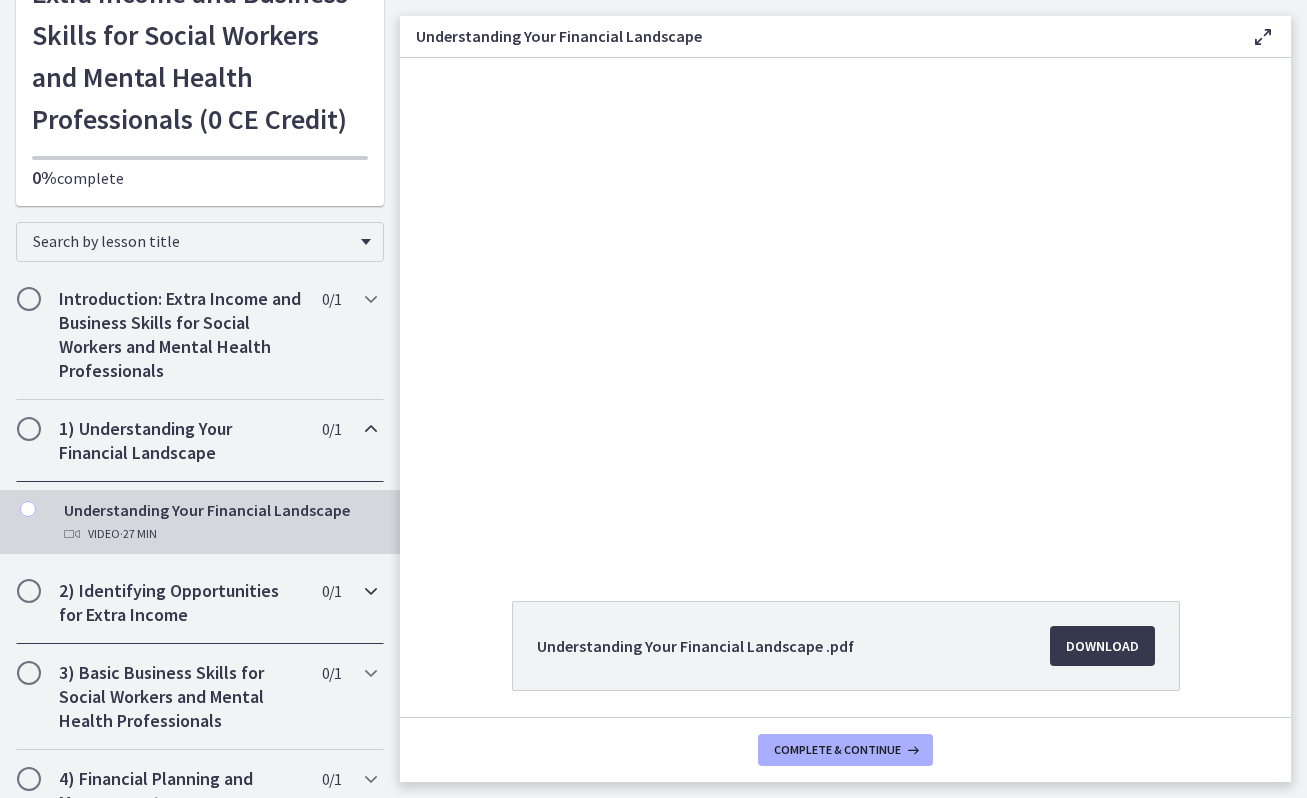 scroll, scrollTop: 153, scrollLeft: 0, axis: vertical 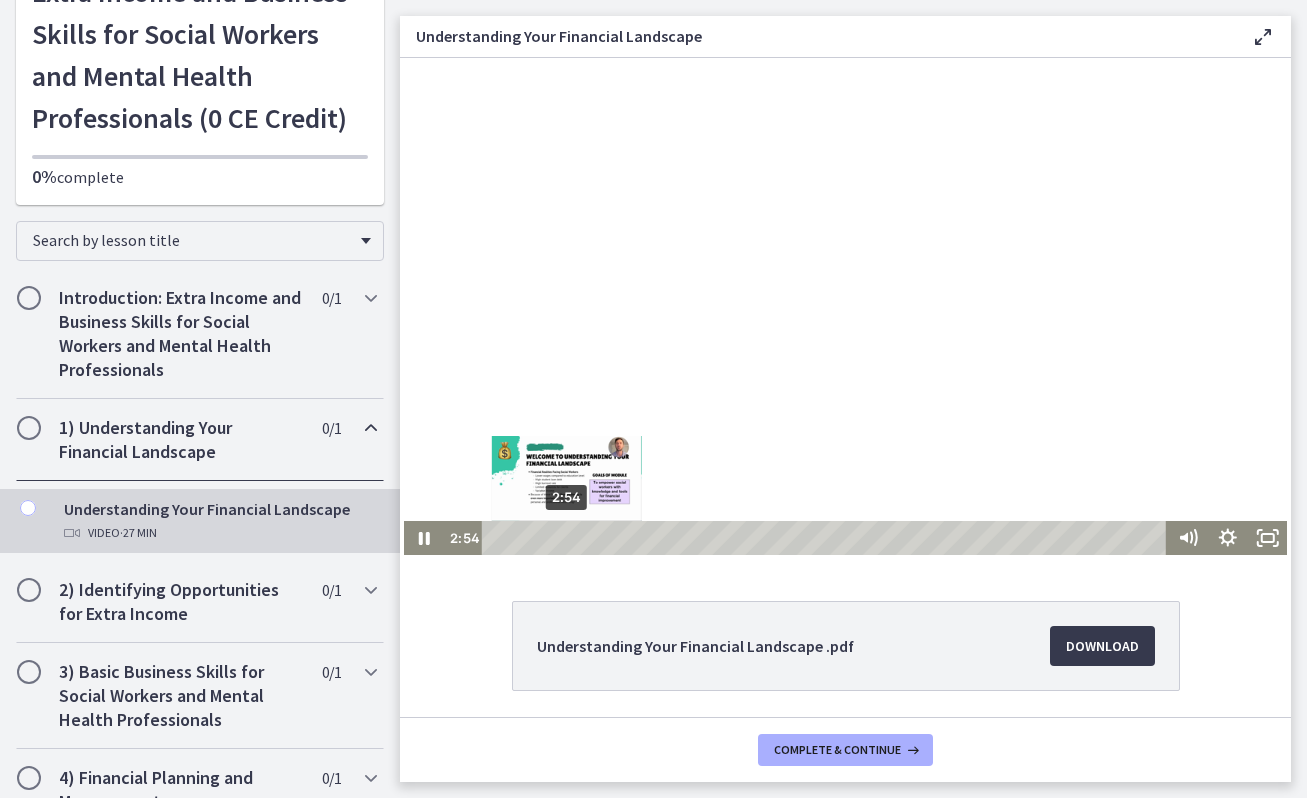 click on "2:54" at bounding box center (827, 538) 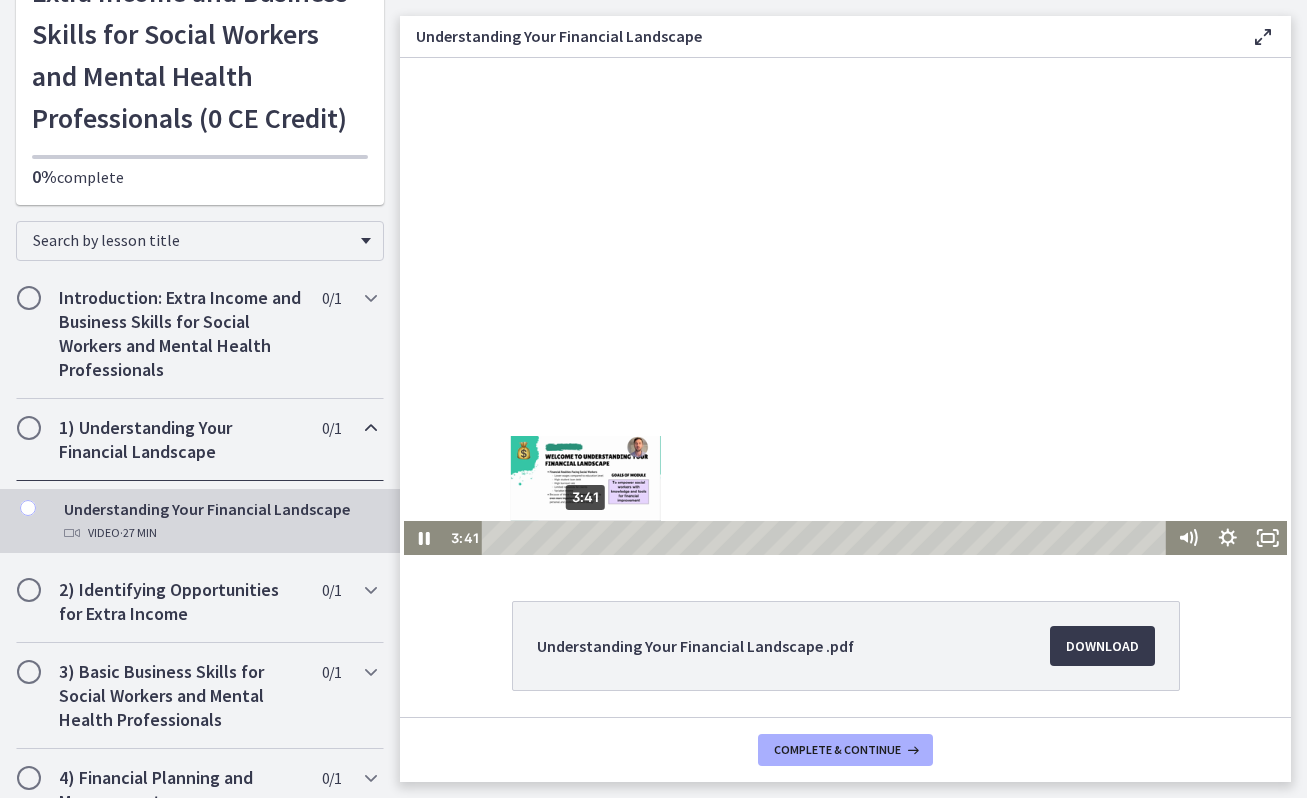 click on "3:41" at bounding box center [827, 538] 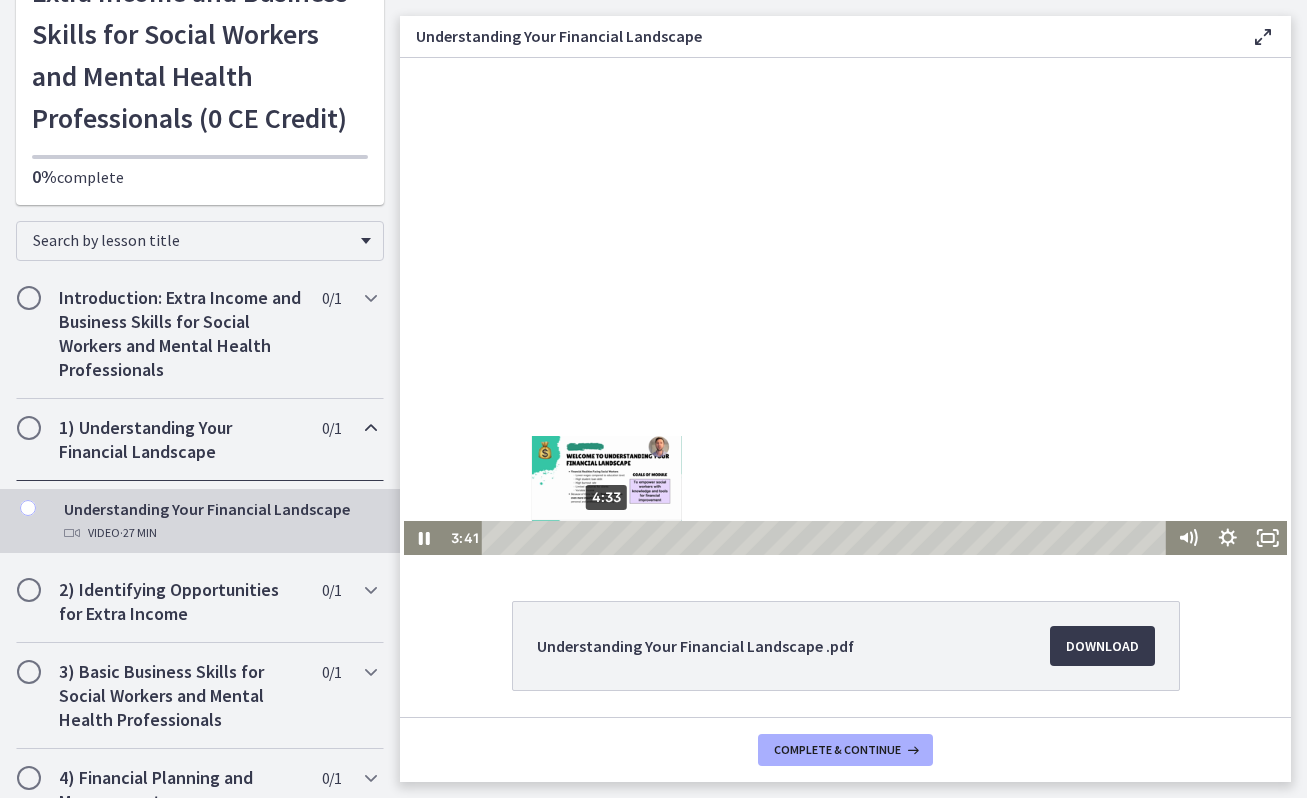 click on "4:33" at bounding box center (827, 538) 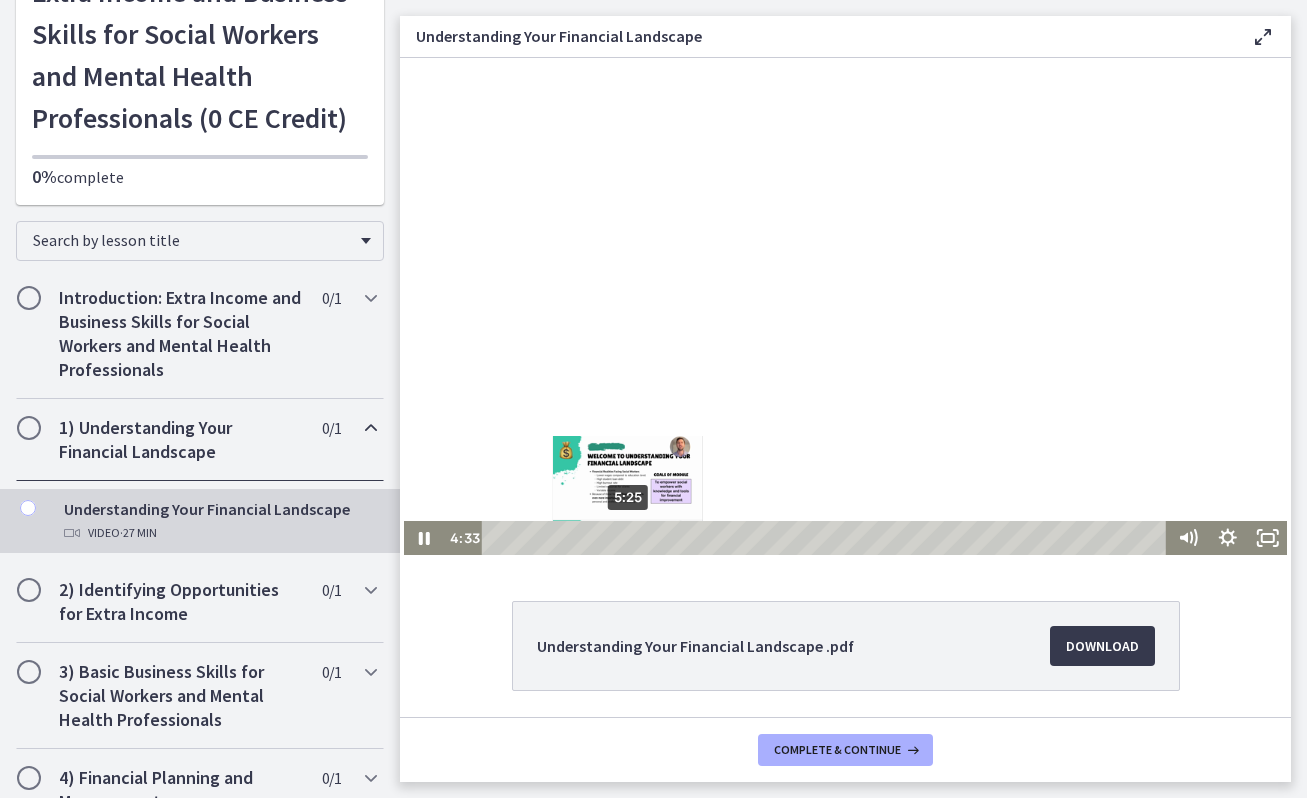 click on "5:25" at bounding box center (827, 538) 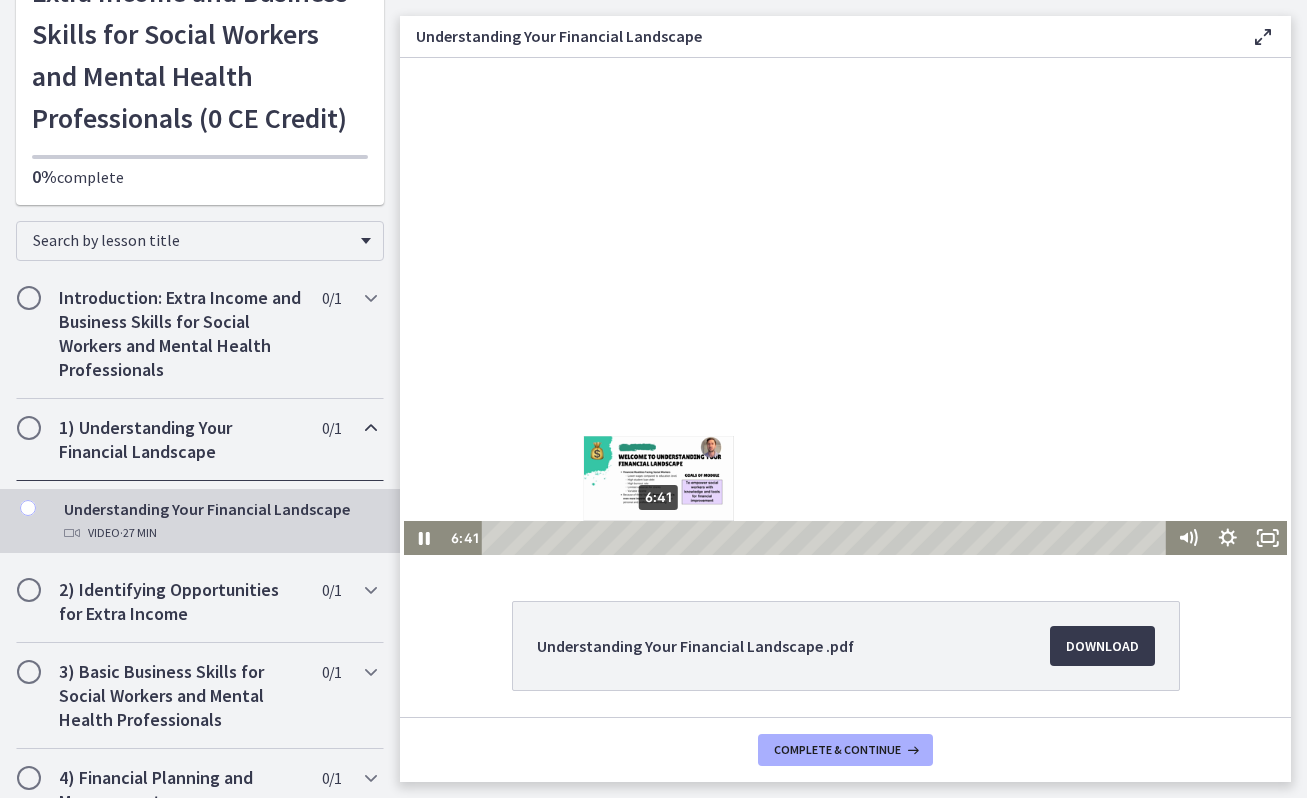 click on "6:41" at bounding box center [827, 538] 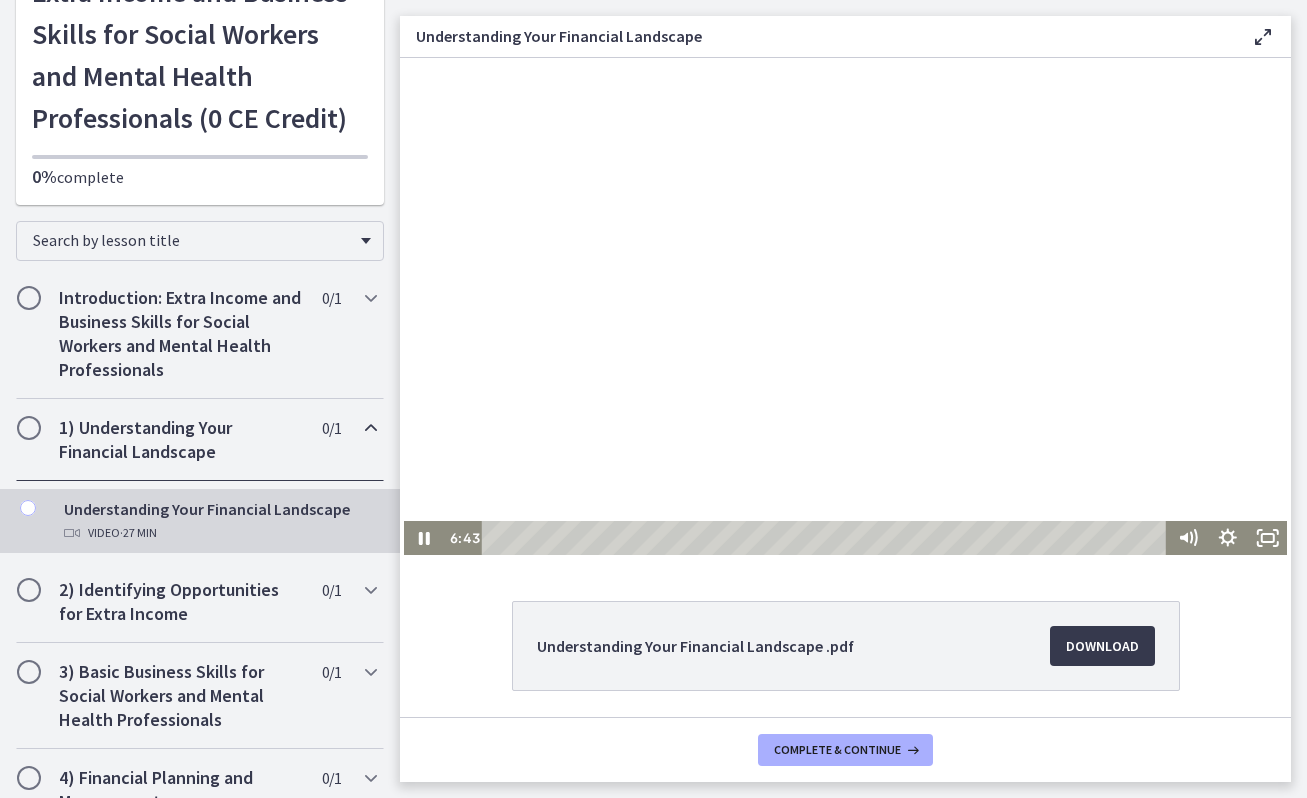 click on "Understanding Your Financial Landscape .pdf
Download
Opens in a new window" 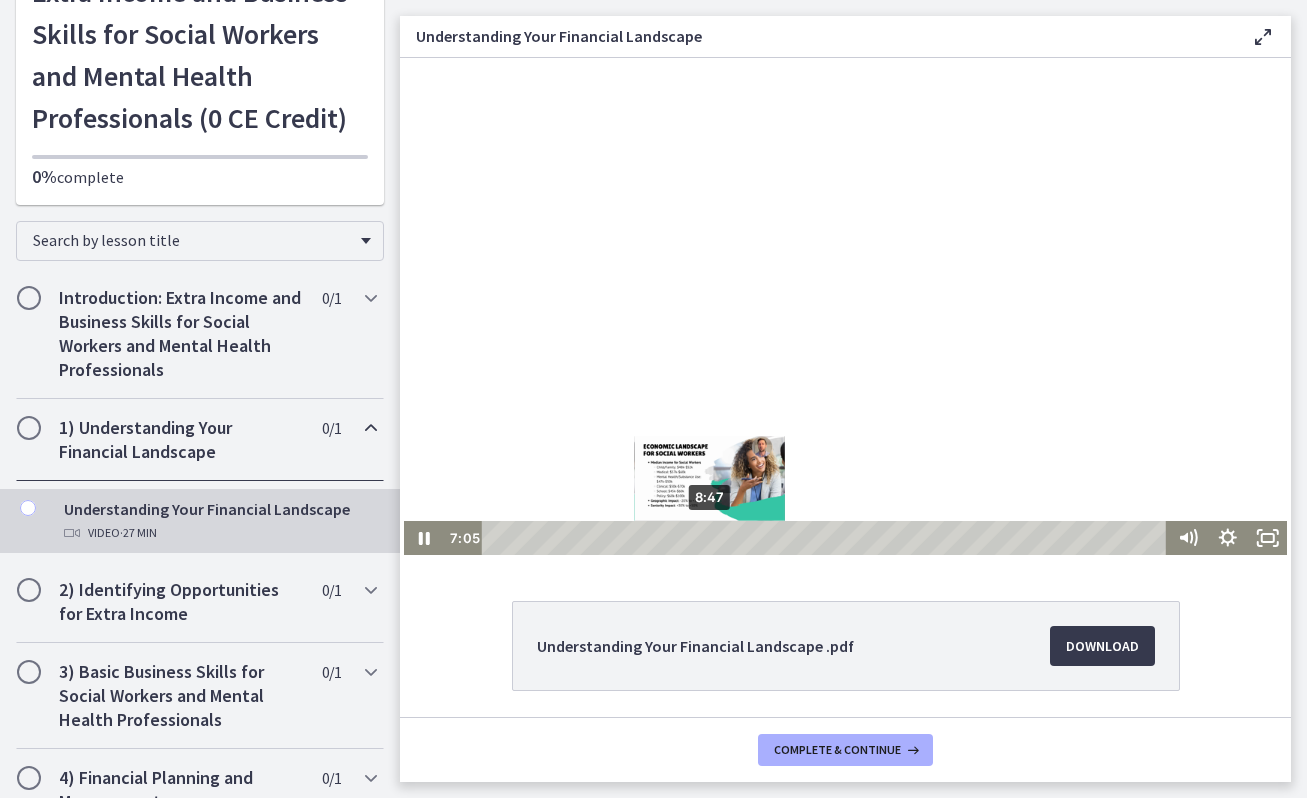 click on "8:47" at bounding box center [827, 538] 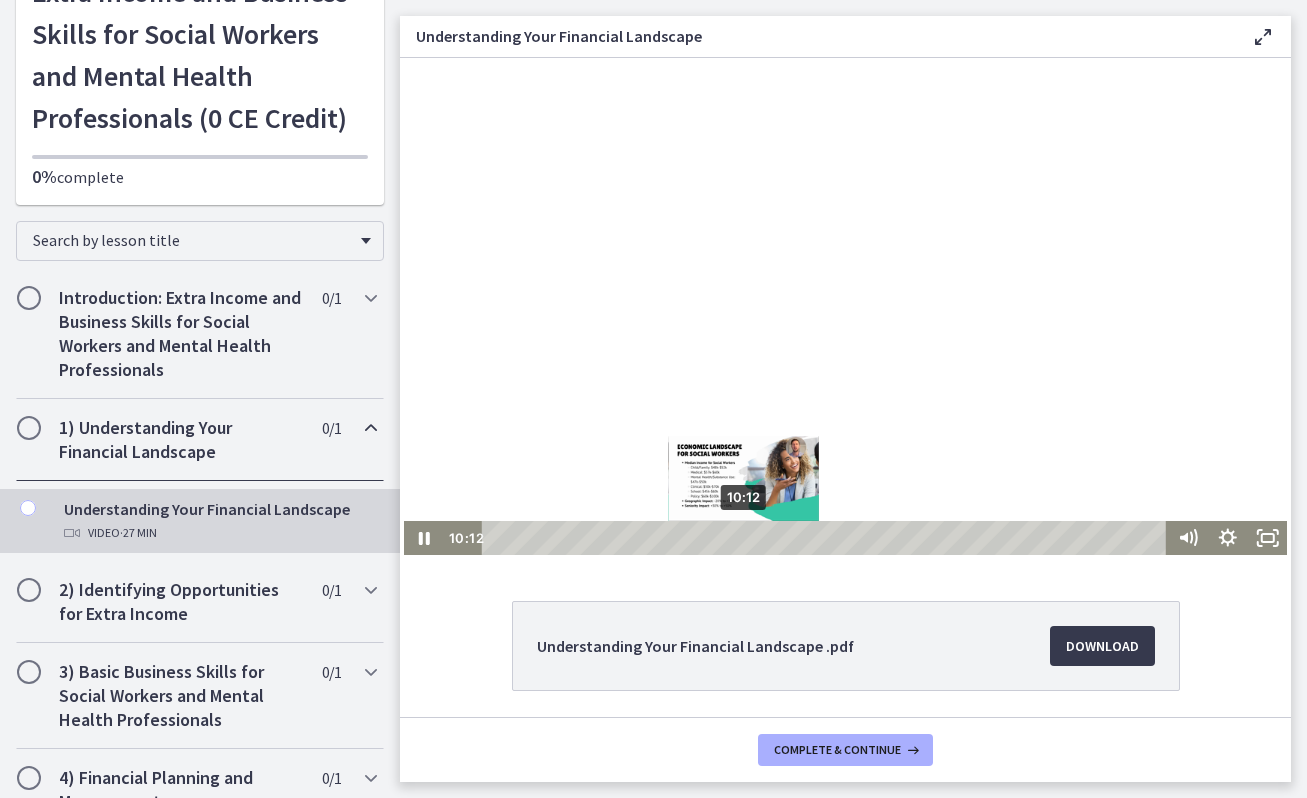 click on "10:12" at bounding box center [827, 538] 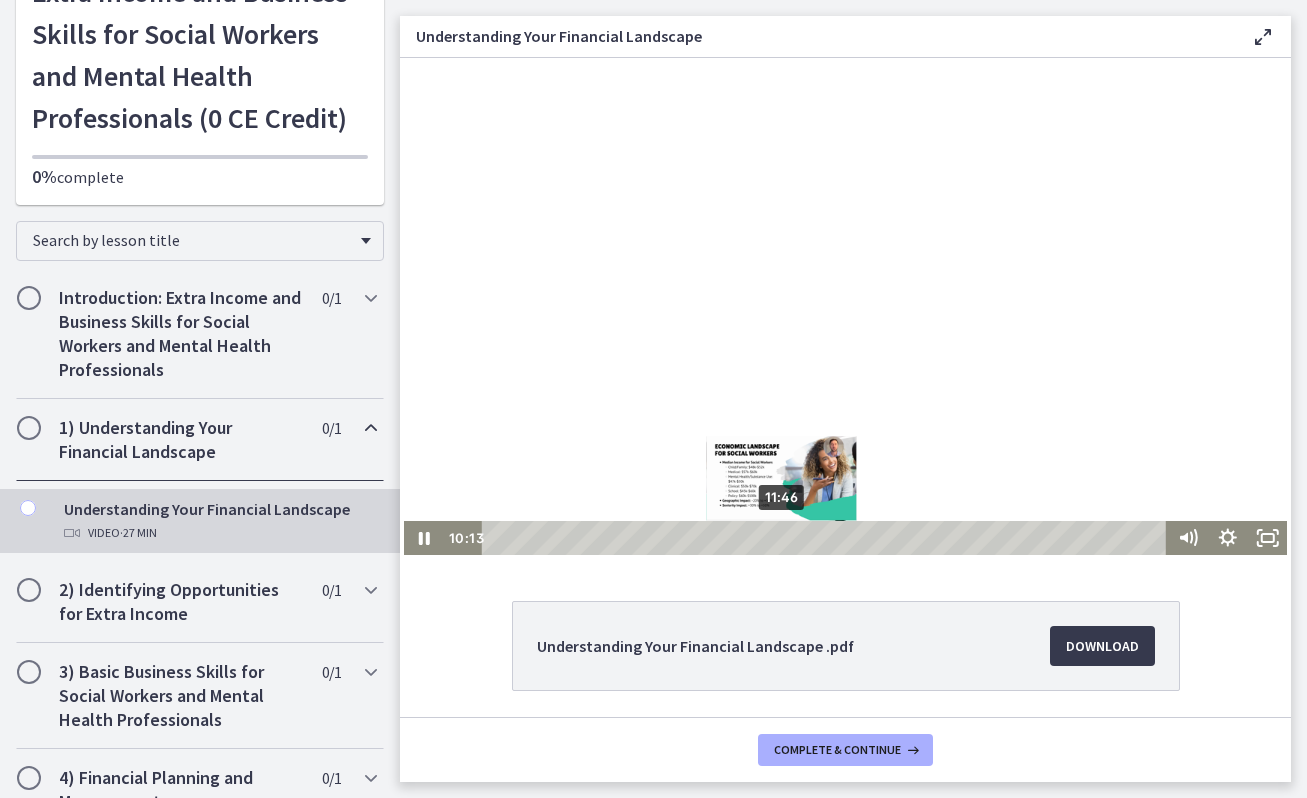 click on "11:46" at bounding box center [827, 538] 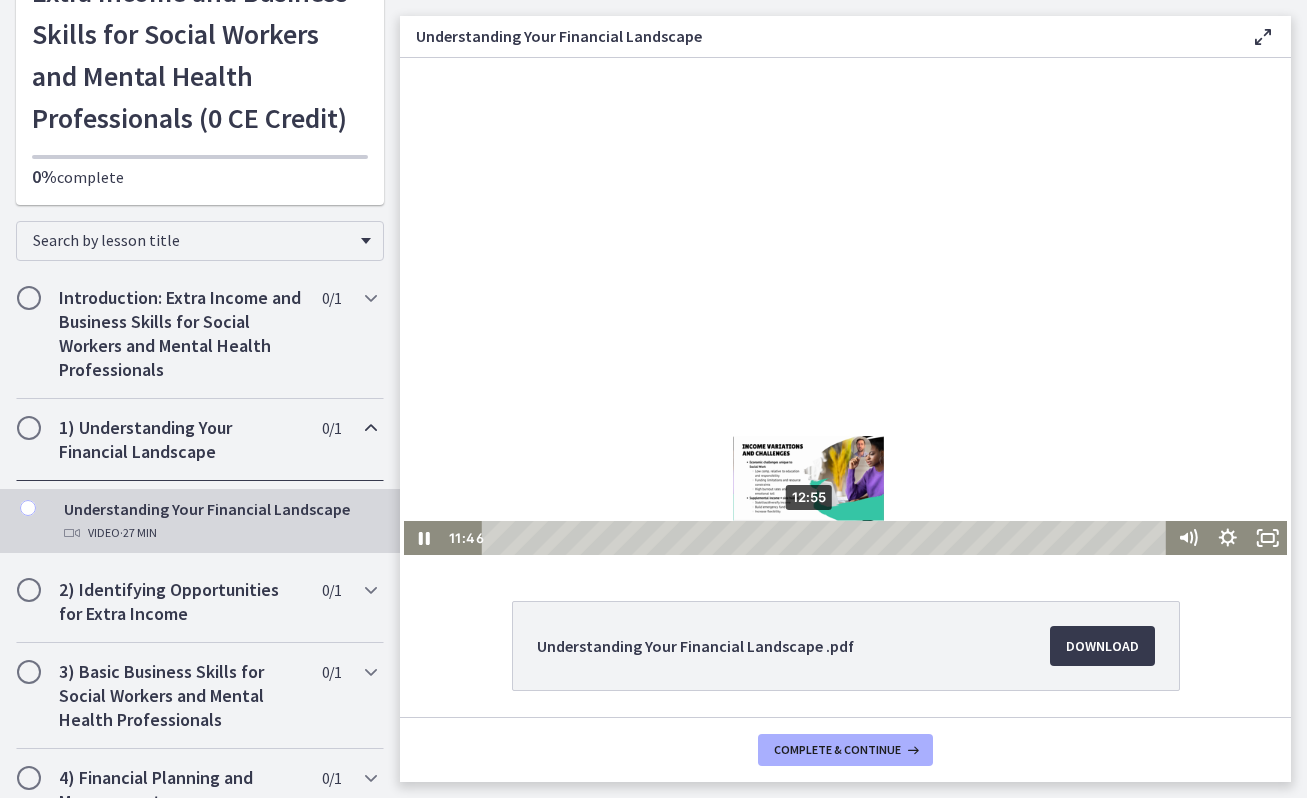 click on "12:55" at bounding box center (827, 538) 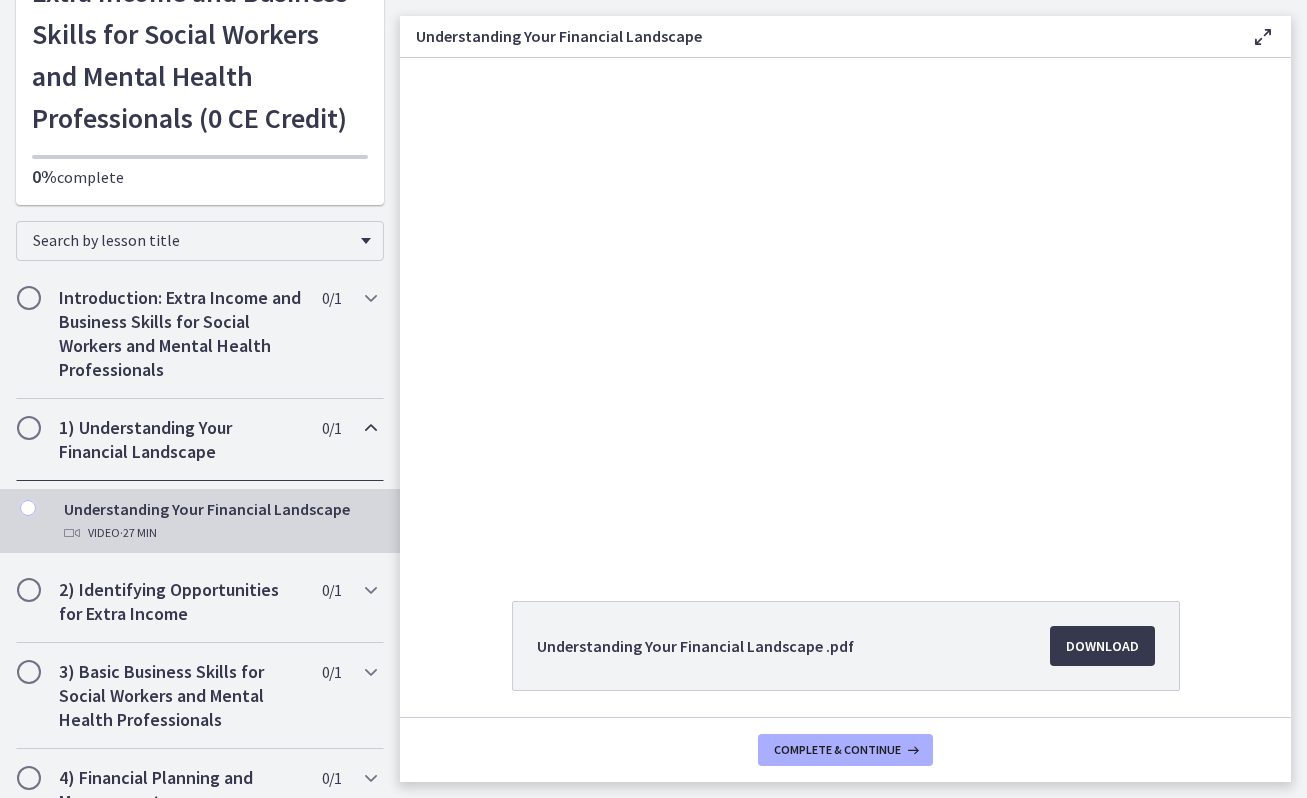 click on "Understanding Your Financial Landscape .pdf
Download
Opens in a new window" at bounding box center [845, 694] 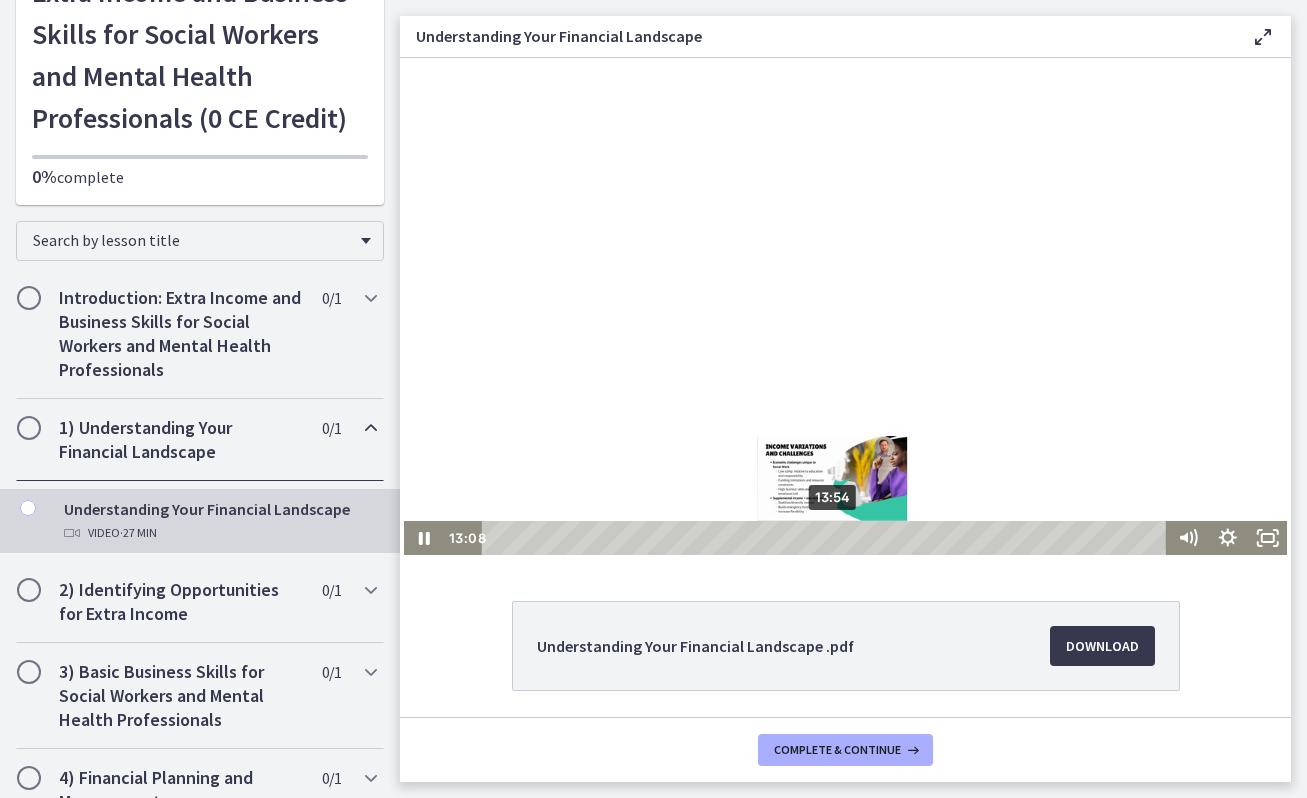 click on "13:54" at bounding box center [827, 538] 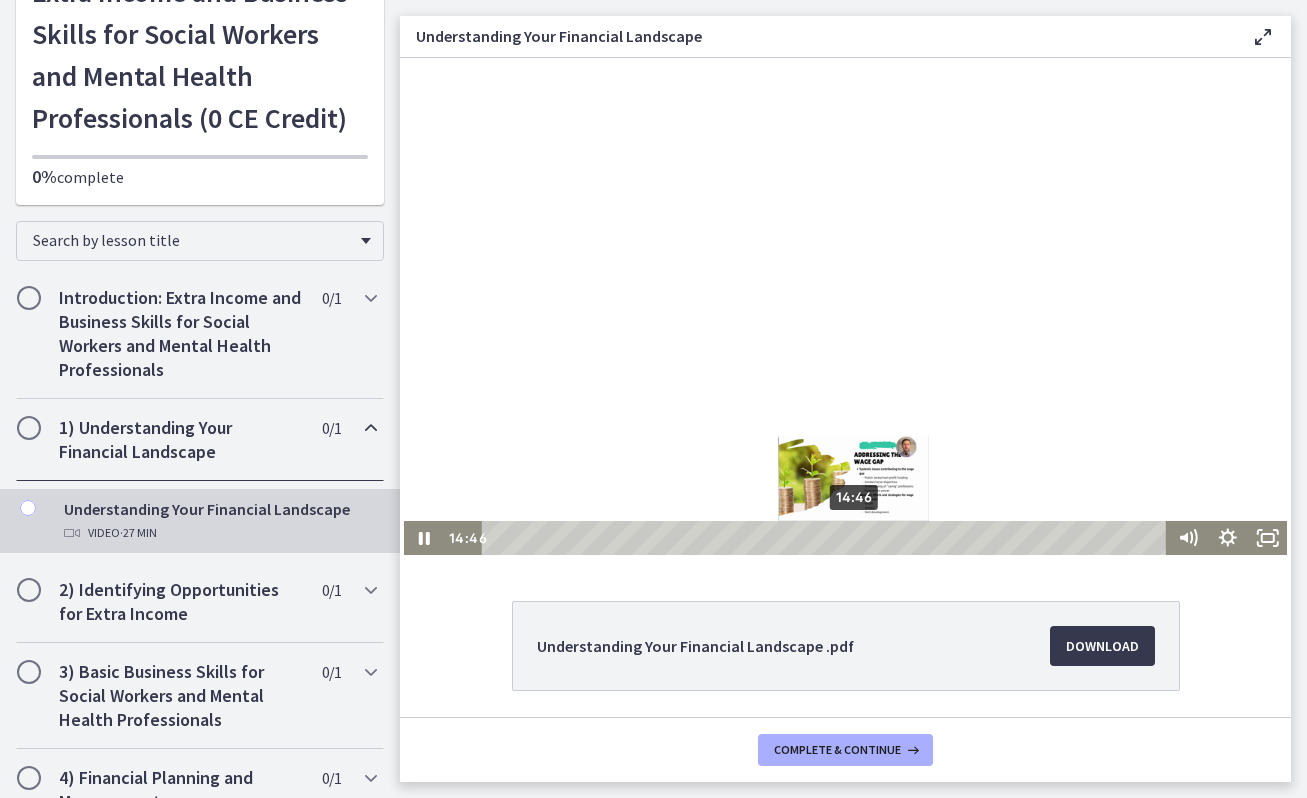 click on "14:46" at bounding box center (827, 538) 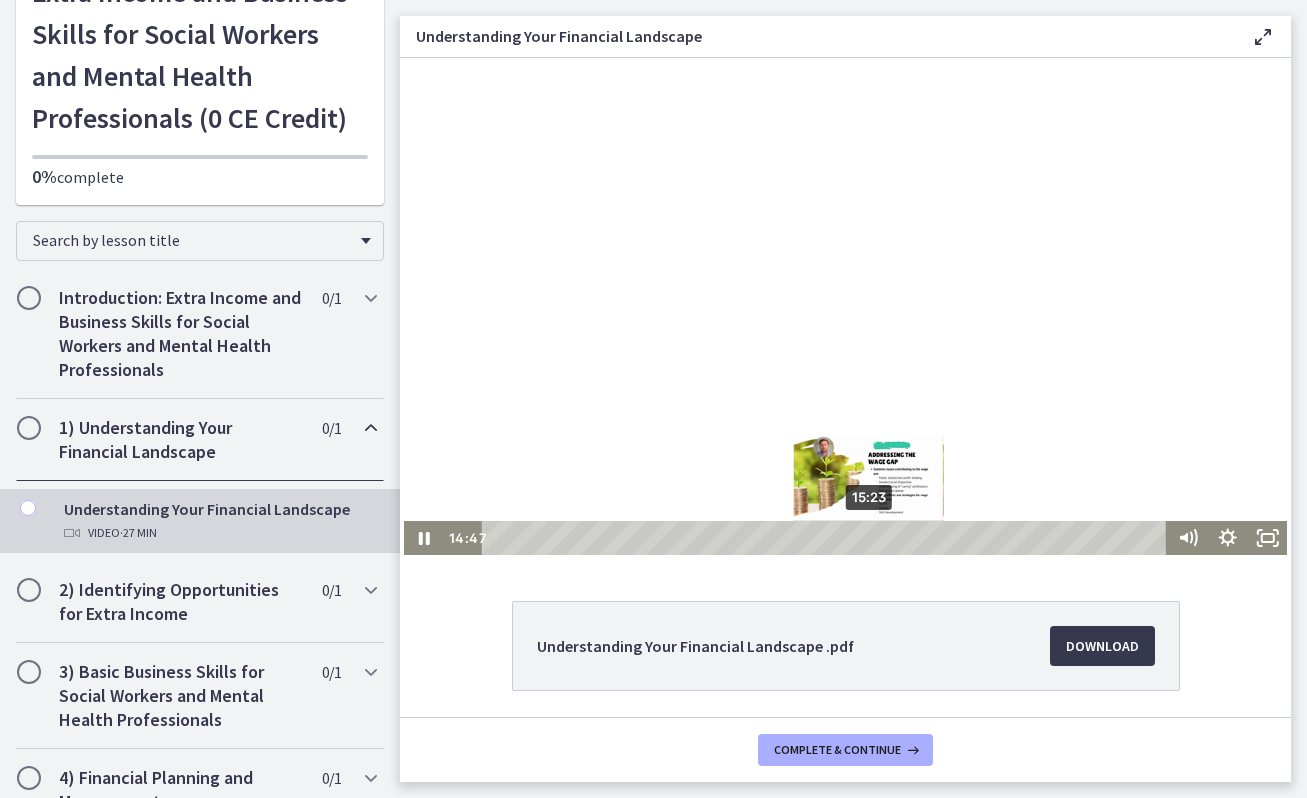 click on "15:23" at bounding box center [827, 538] 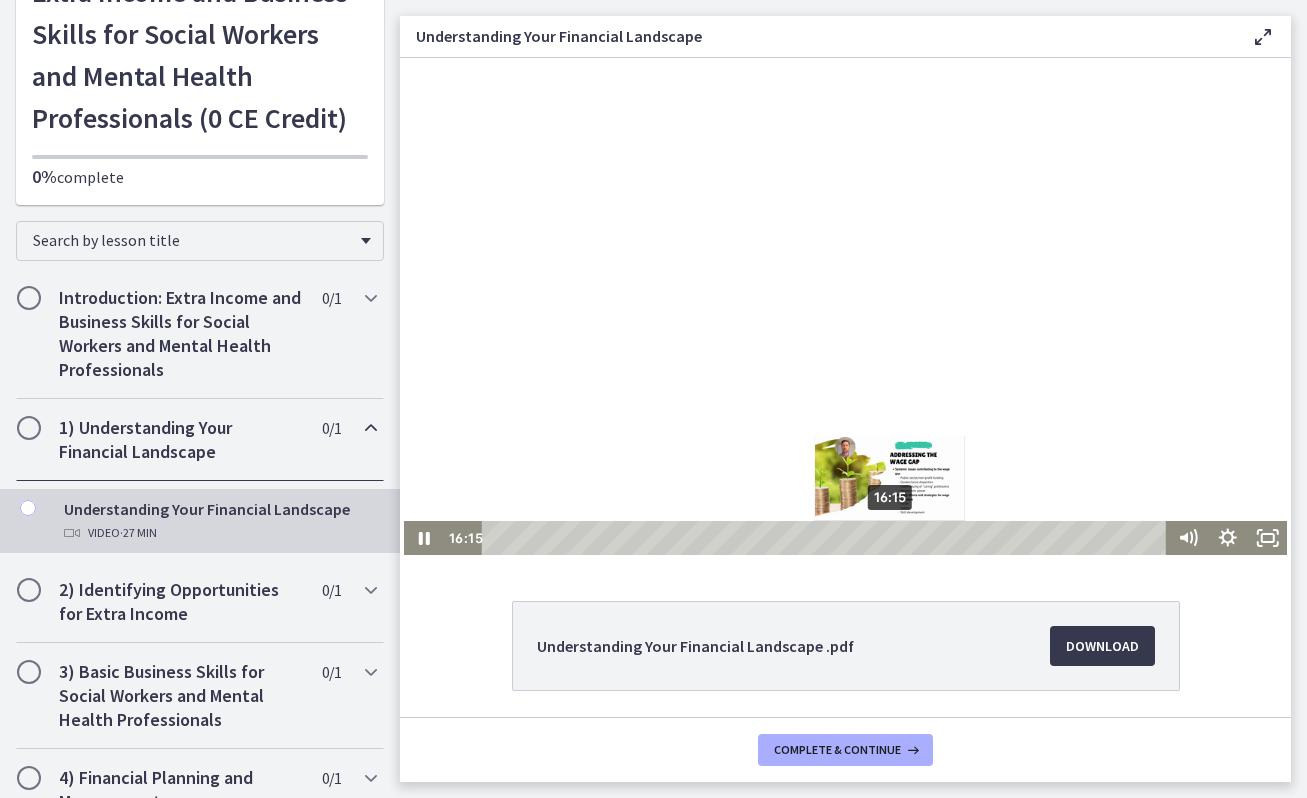click on "16:15" at bounding box center (827, 538) 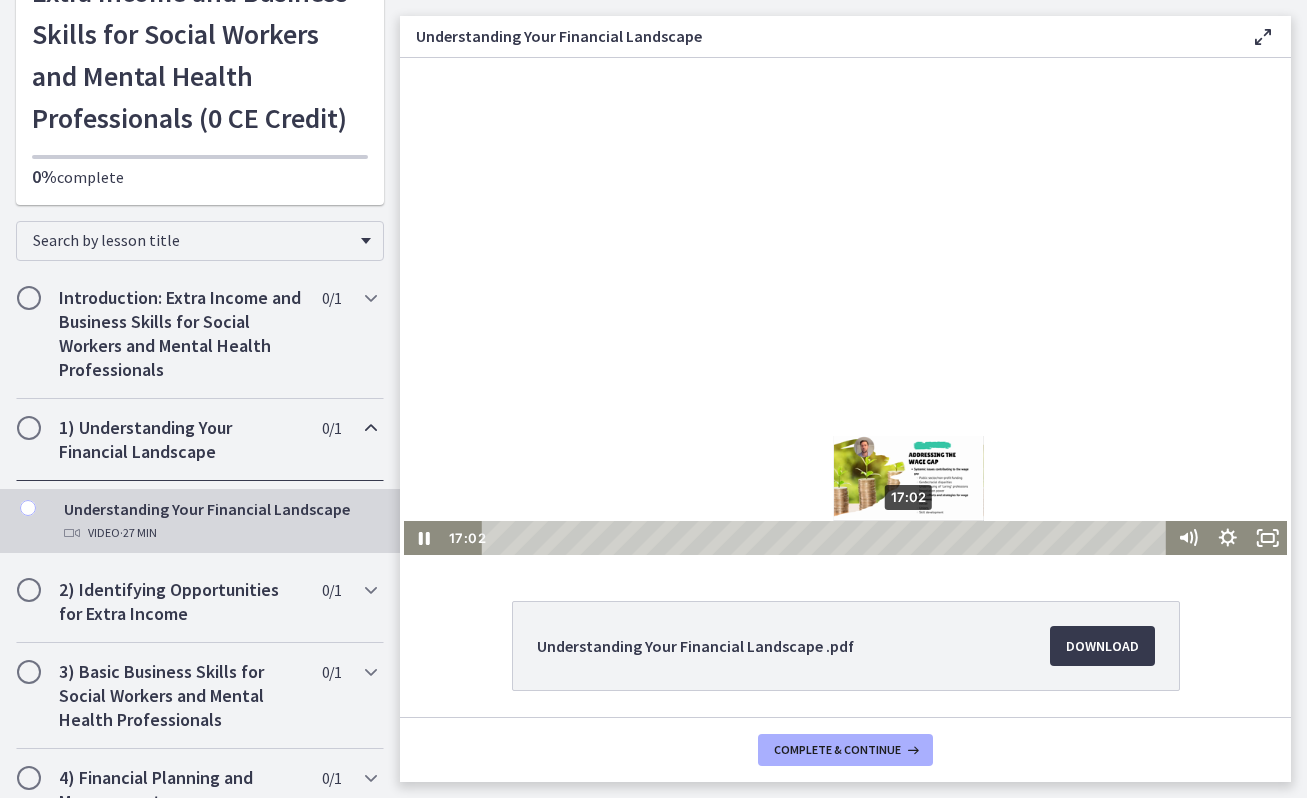 click on "17:02" at bounding box center [827, 538] 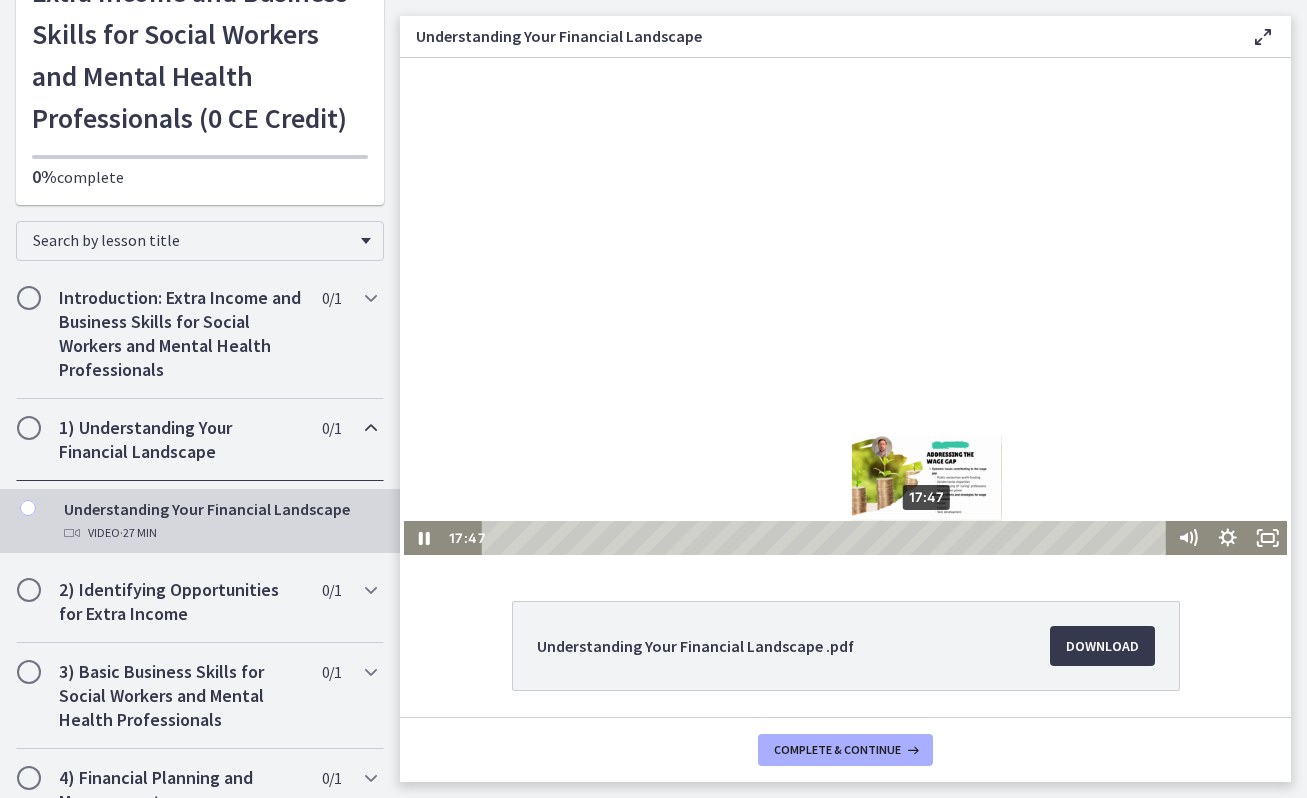click on "17:47" at bounding box center [827, 538] 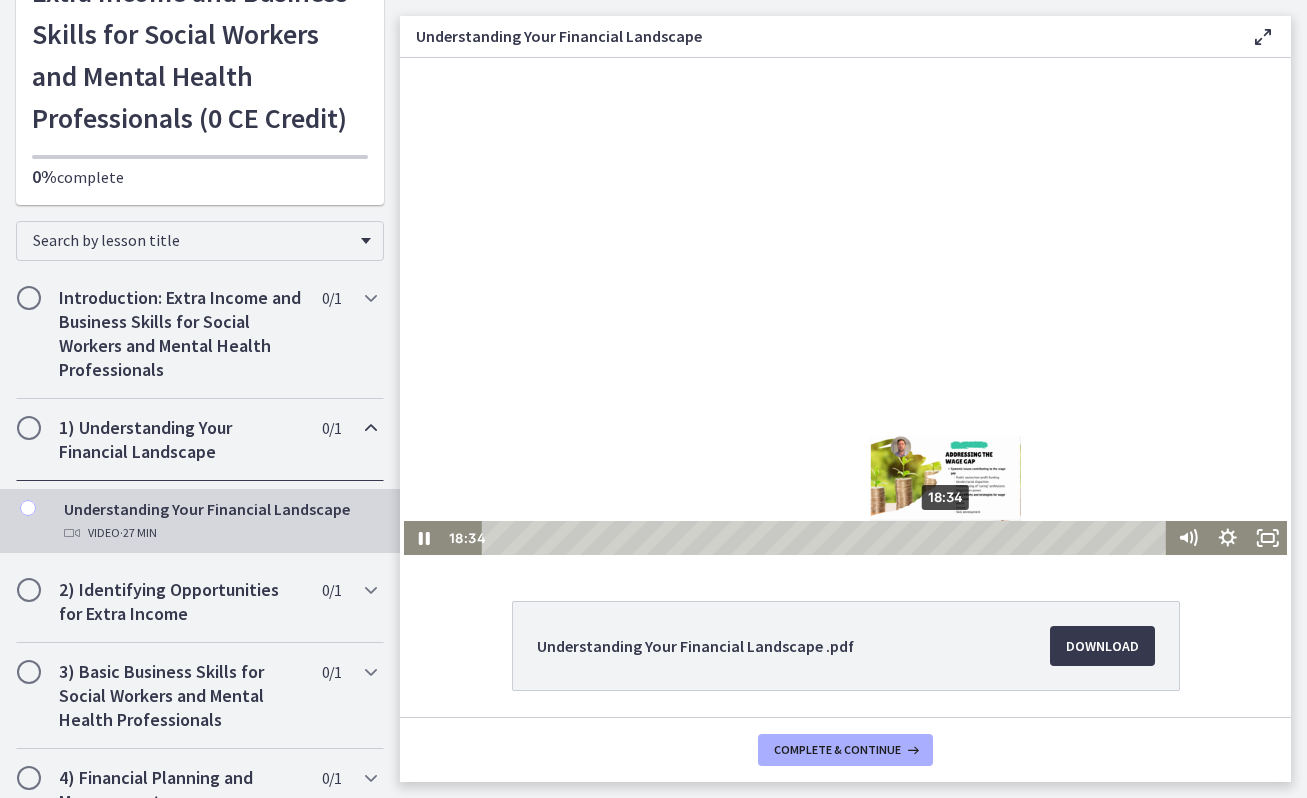 click on "18:34" at bounding box center (827, 538) 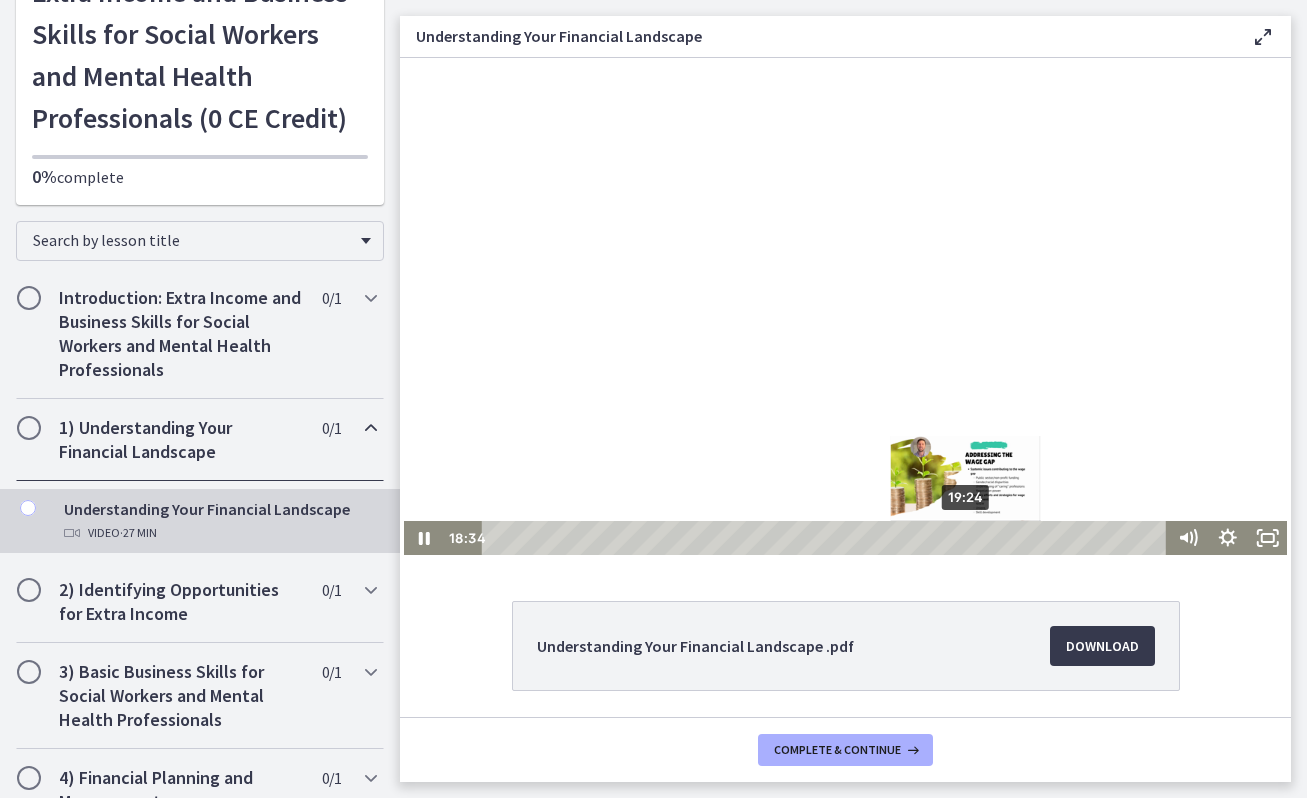 click on "19:24" at bounding box center (827, 538) 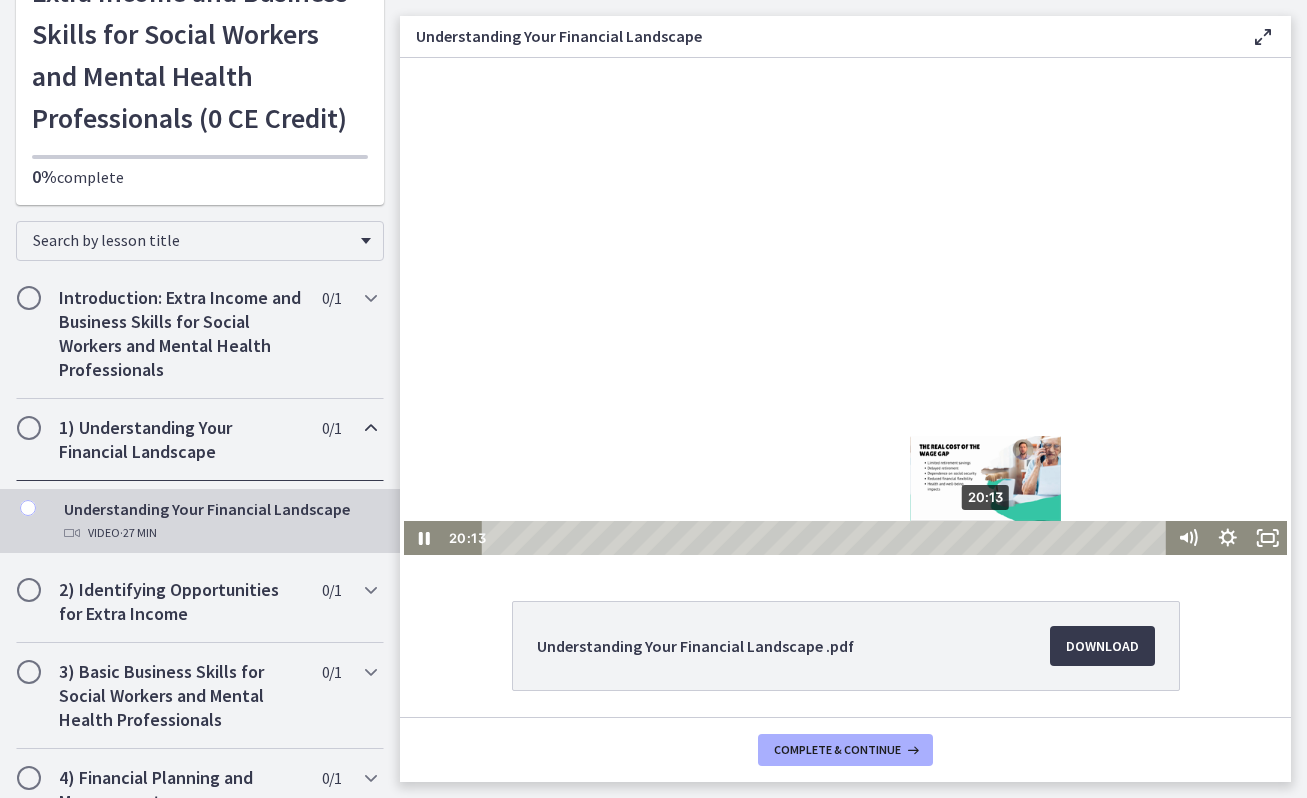 click on "20:13" at bounding box center [827, 538] 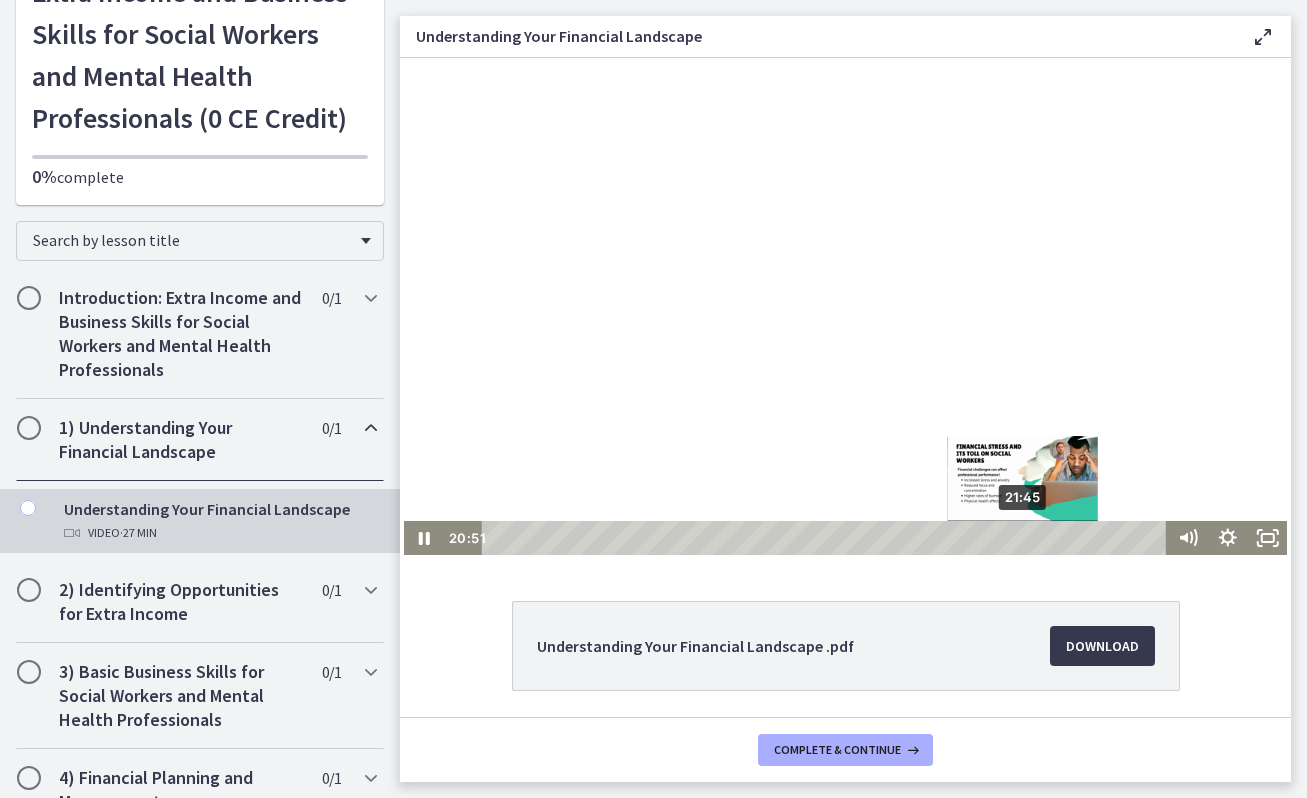 click on "21:45" at bounding box center [827, 538] 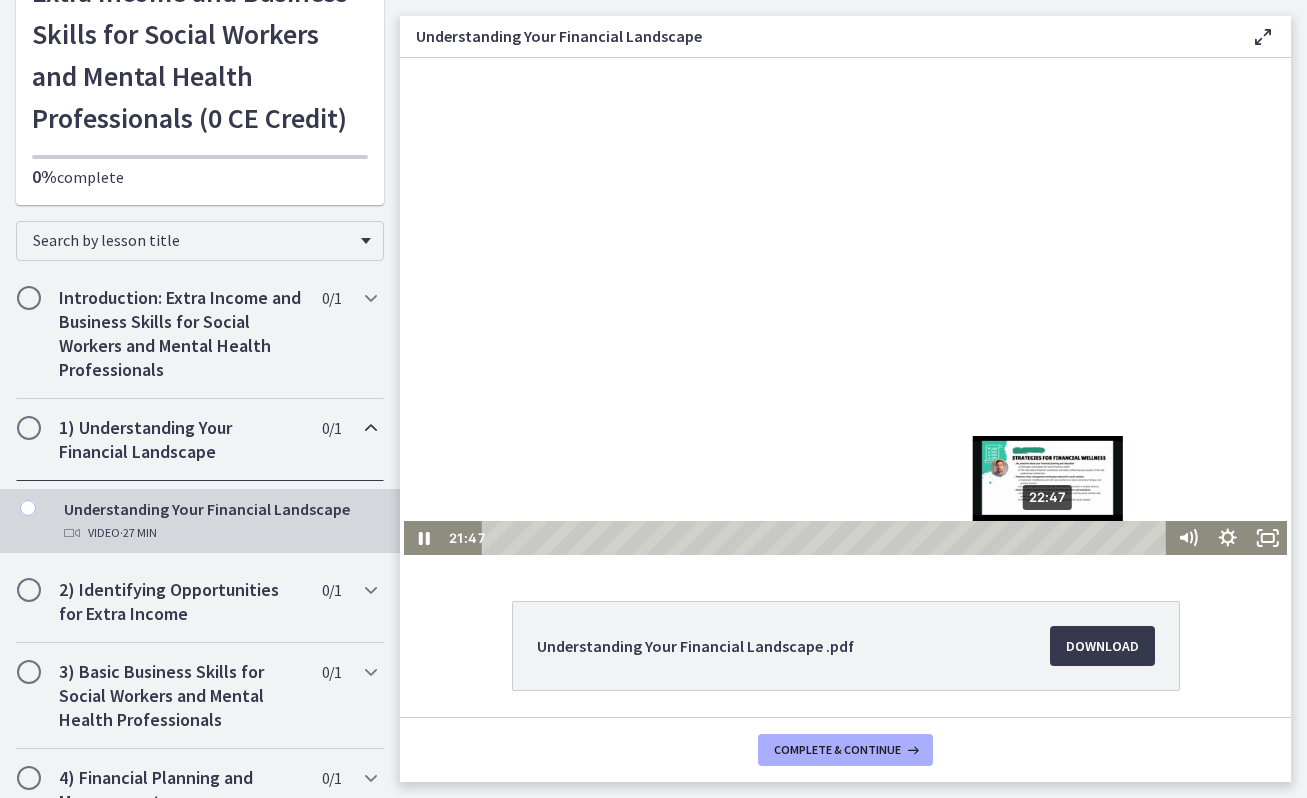 click on "22:47" at bounding box center [827, 538] 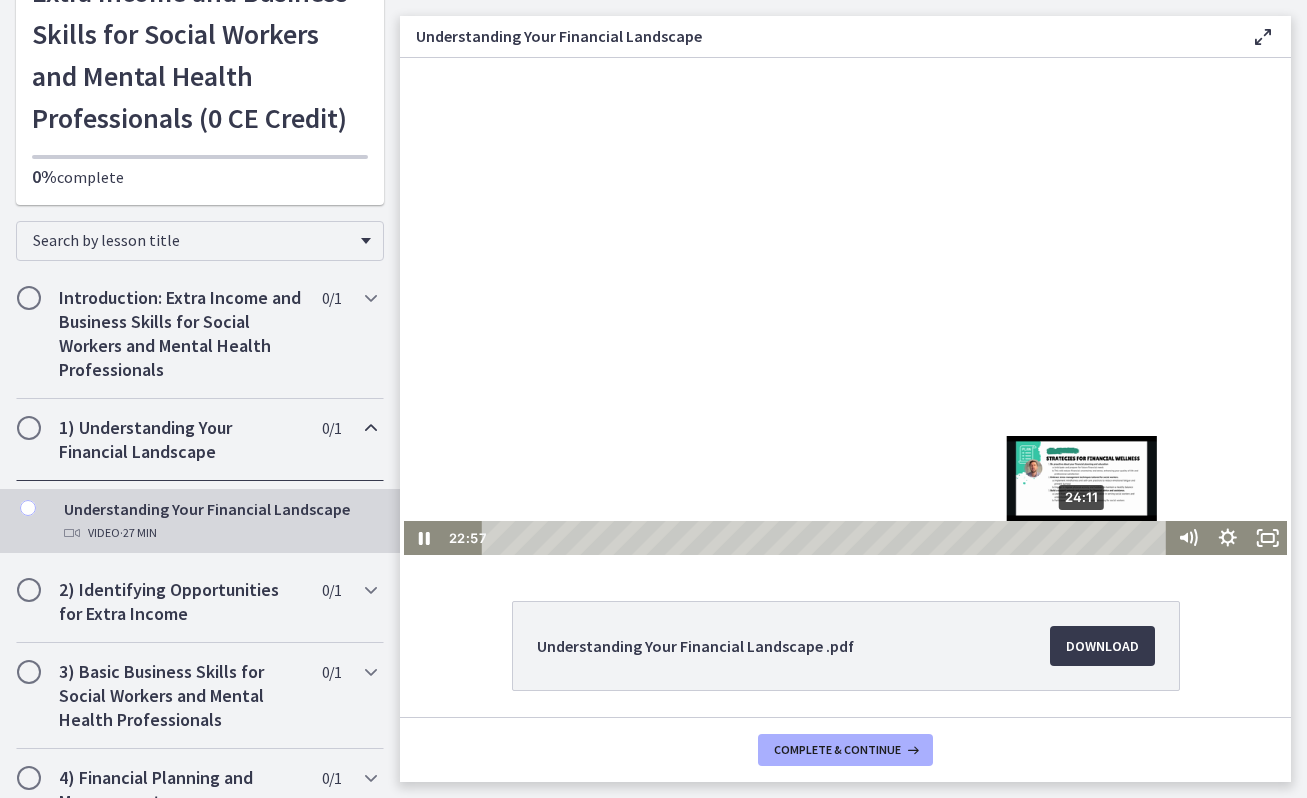 click on "24:11" at bounding box center (827, 538) 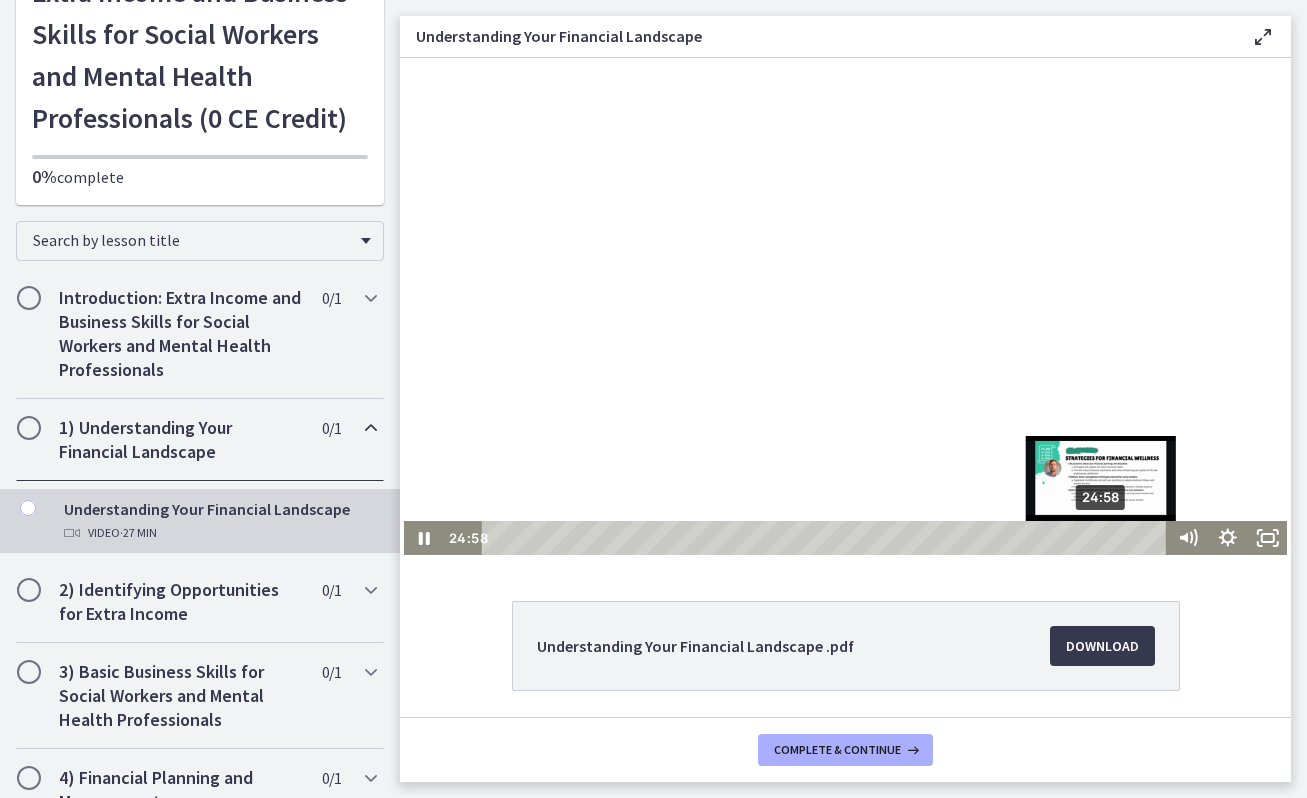 click on "24:58" at bounding box center [827, 538] 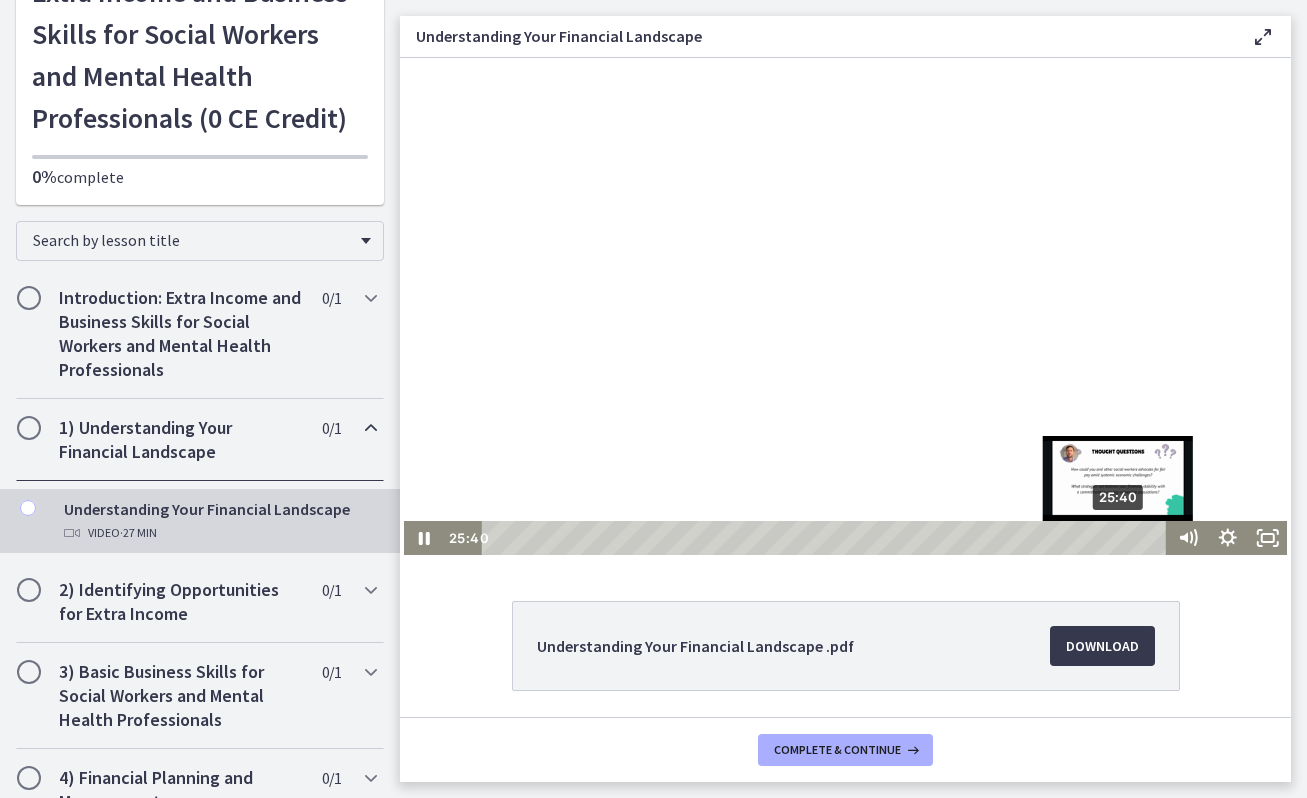 click on "25:40" at bounding box center [827, 538] 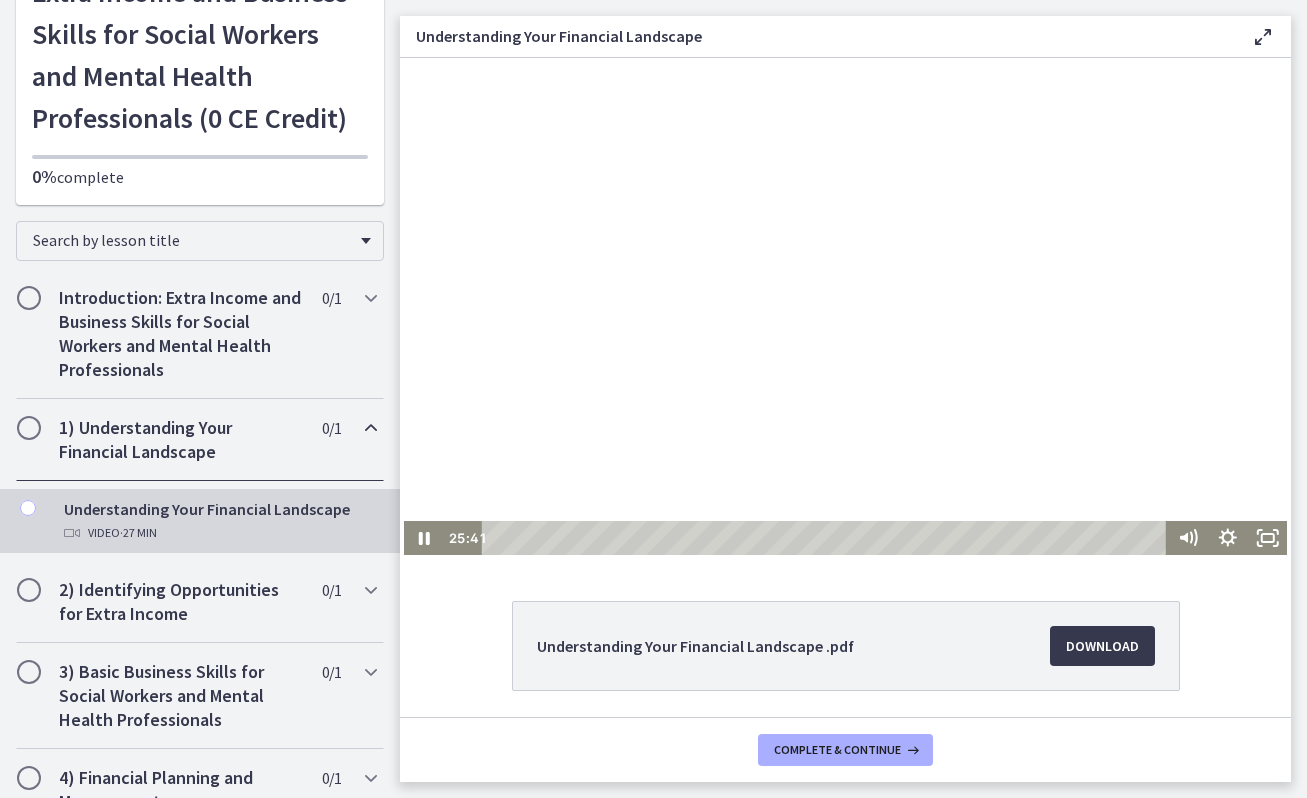 scroll, scrollTop: 70, scrollLeft: 0, axis: vertical 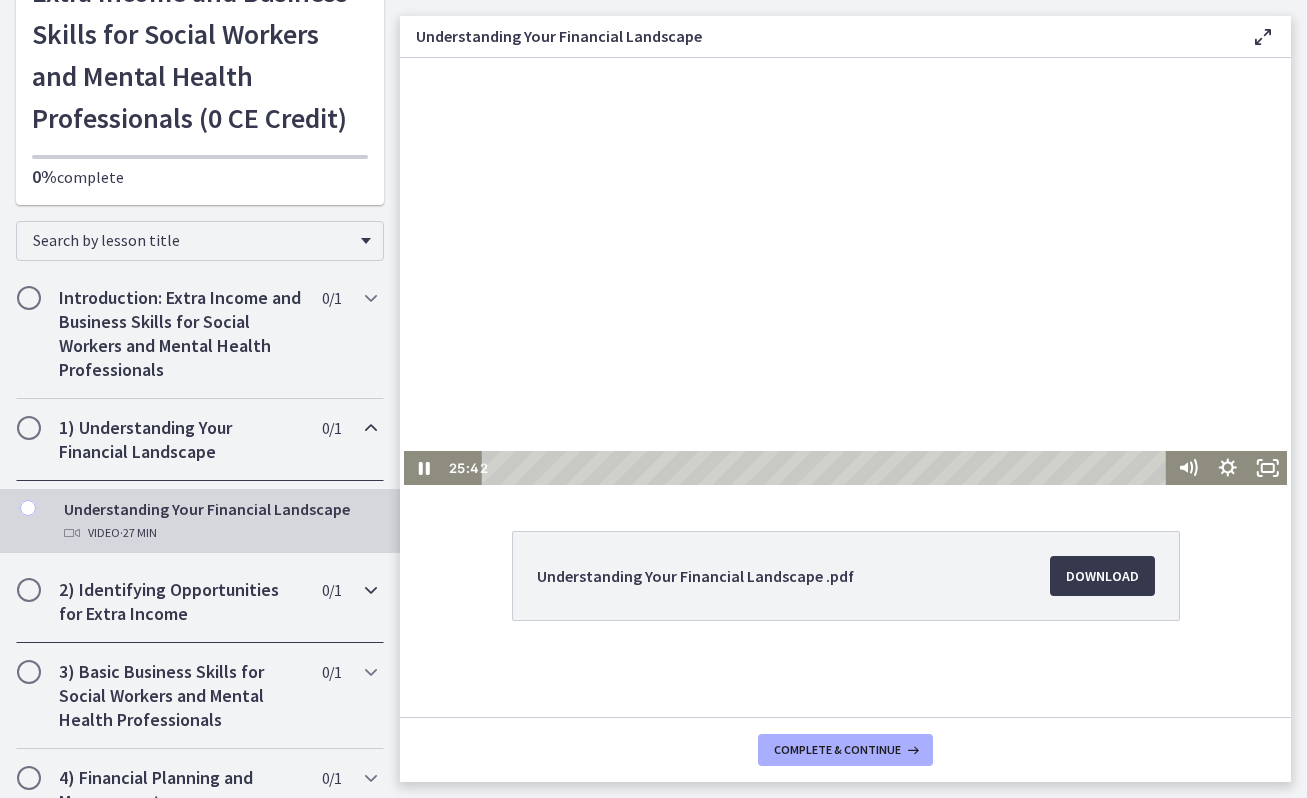click on "2) Identifying Opportunities for Extra Income" at bounding box center [181, 602] 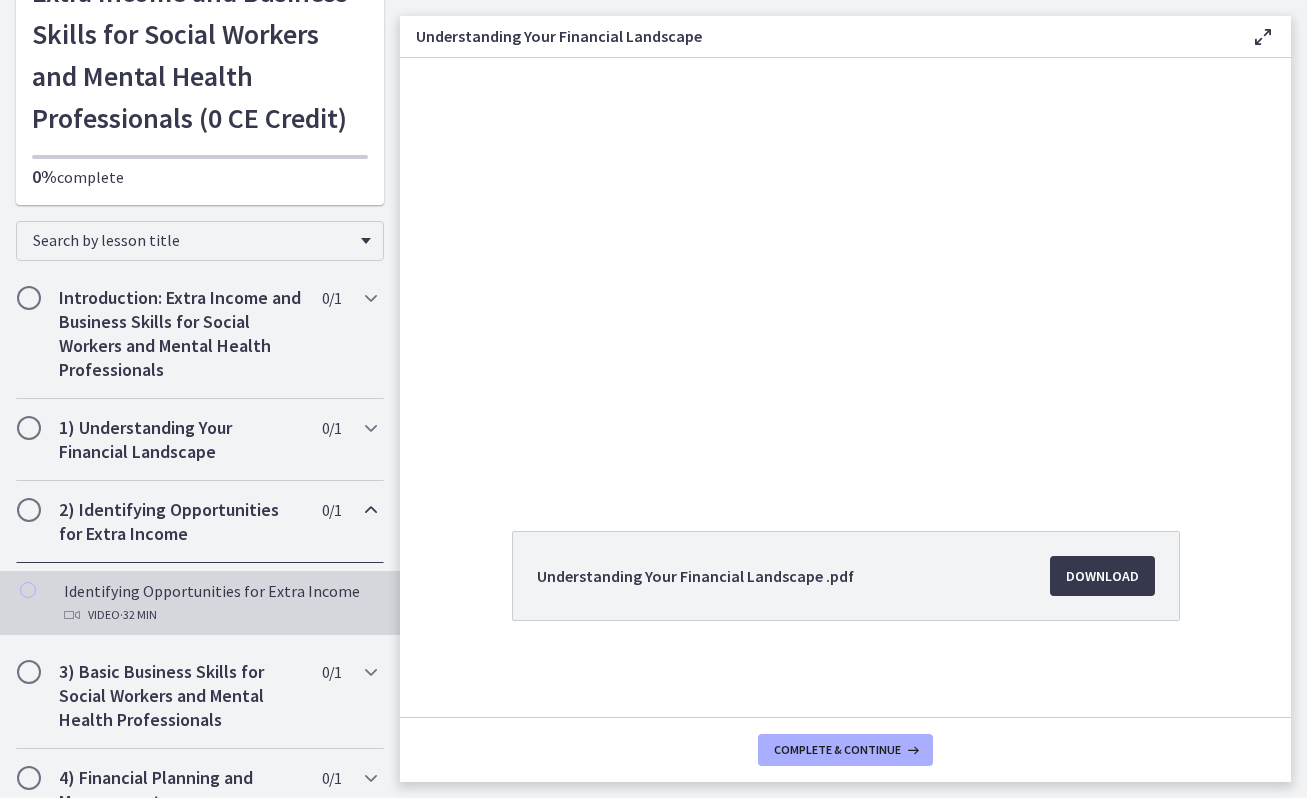 click on "Identifying Opportunities for Extra Income
Video
·  32 min" at bounding box center [220, 603] 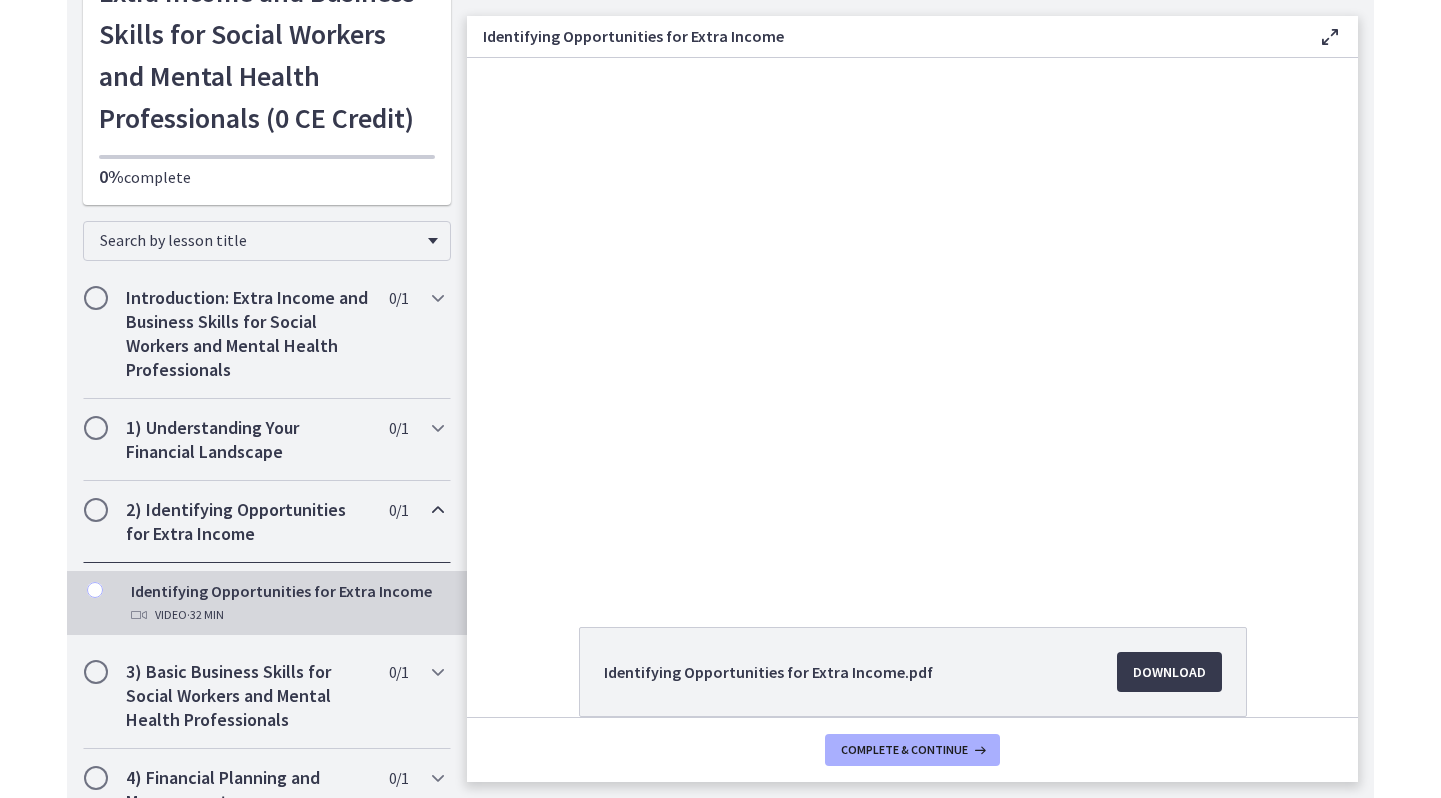 scroll, scrollTop: 0, scrollLeft: 0, axis: both 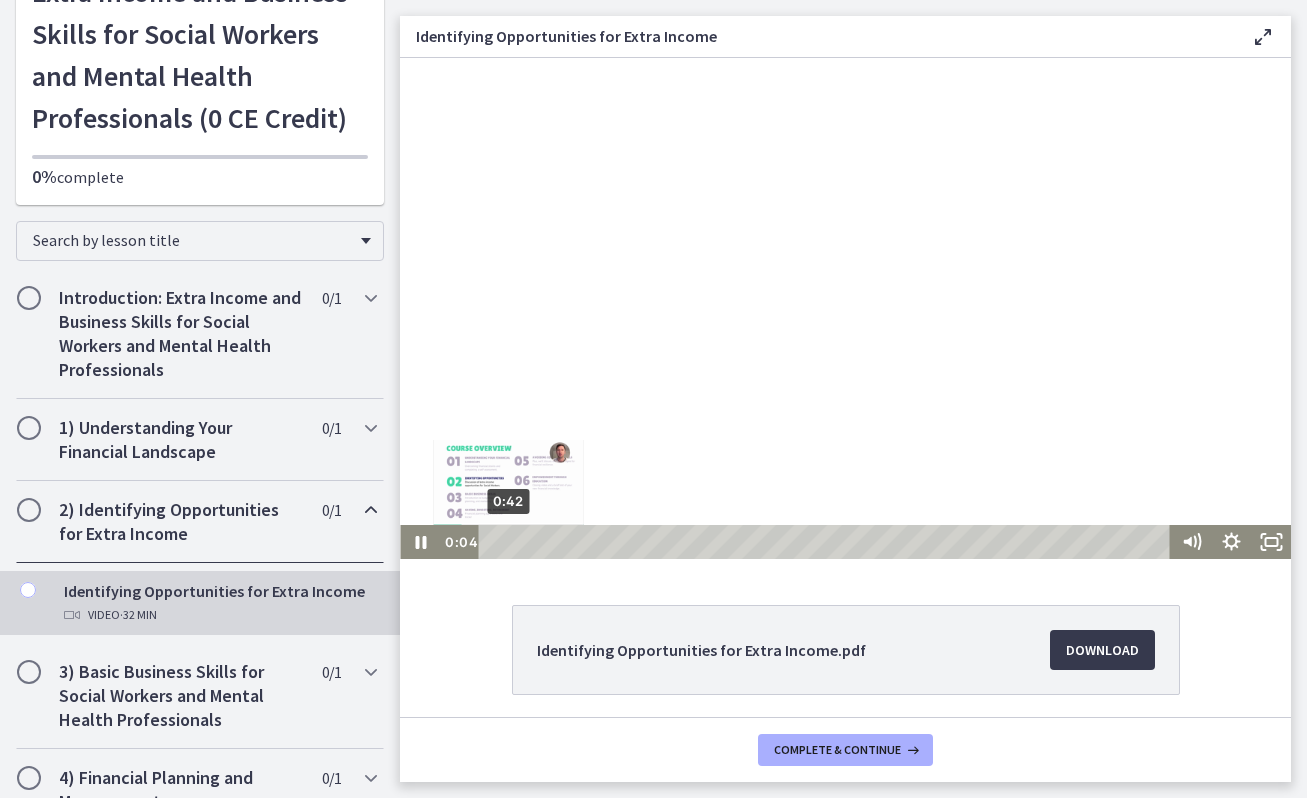 click on "0:42" at bounding box center (827, 542) 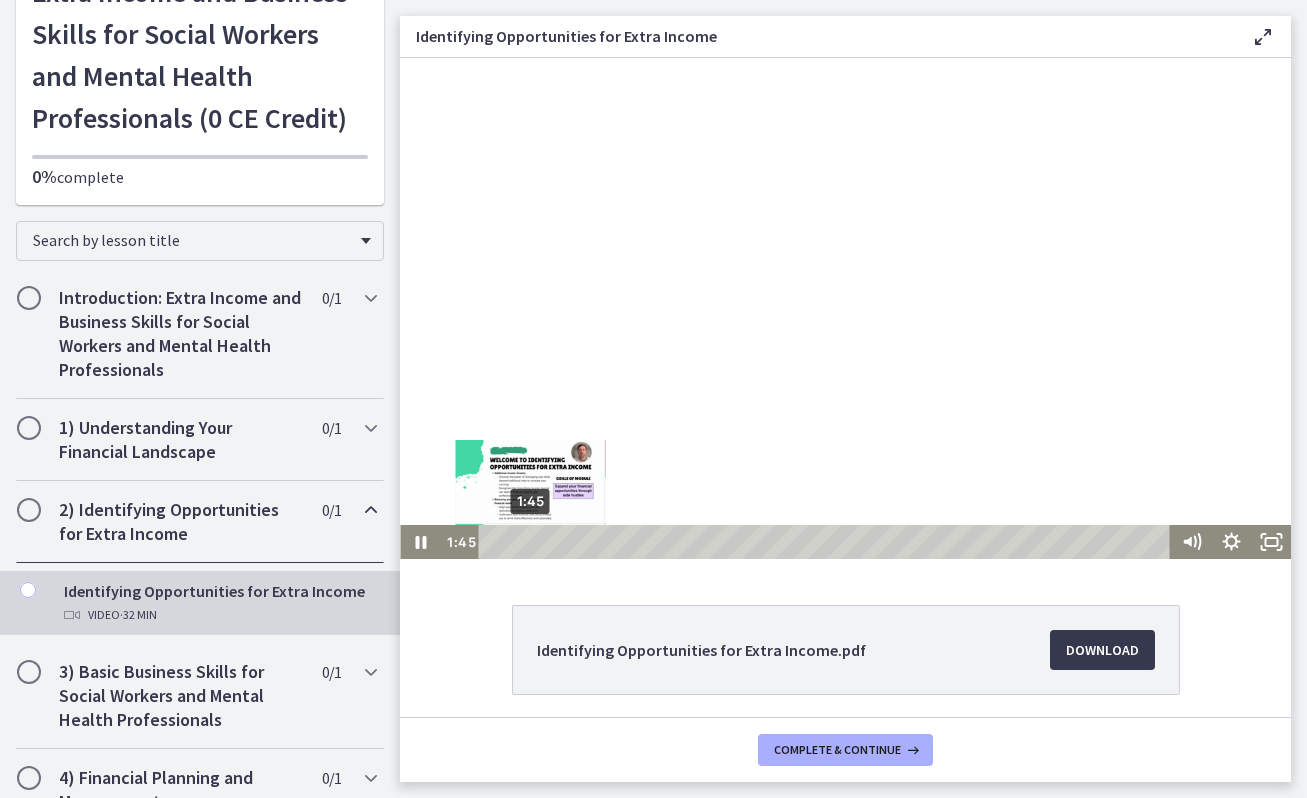 click on "1:45" at bounding box center [827, 542] 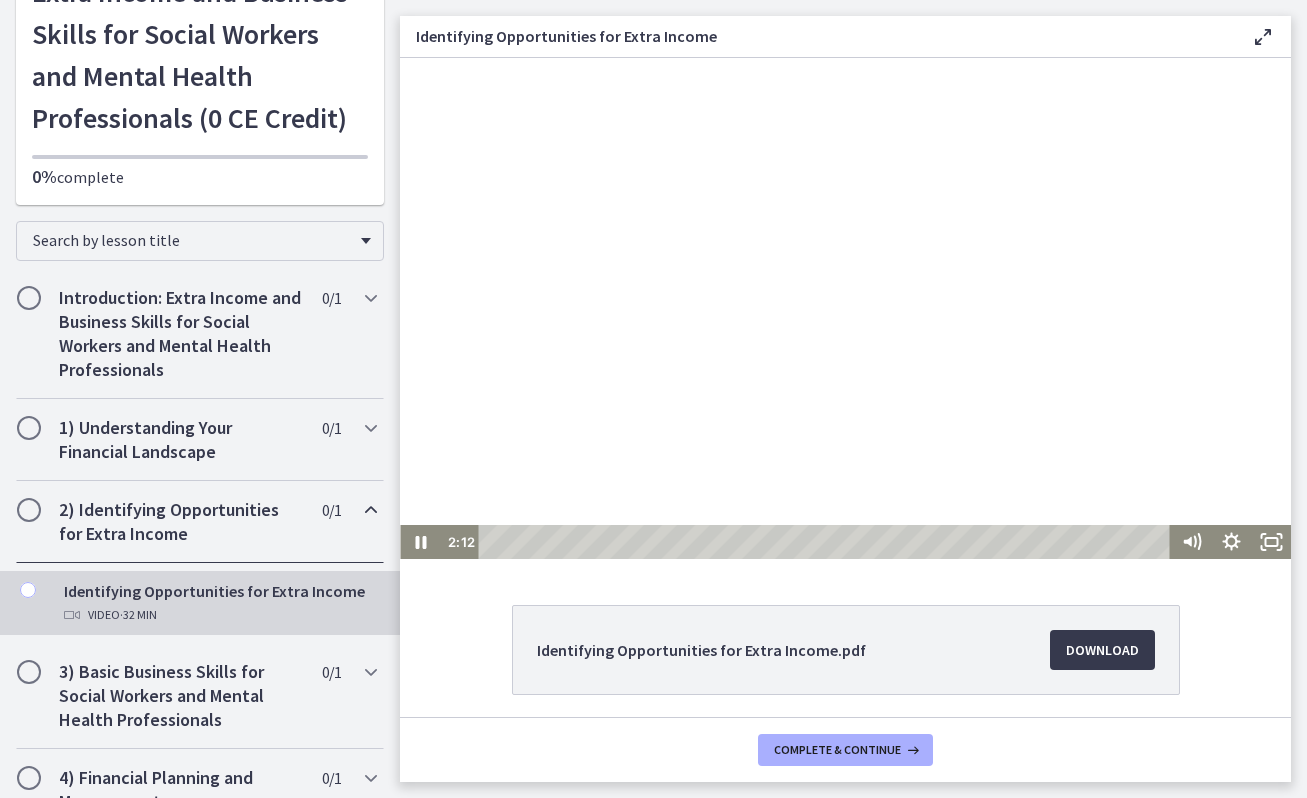 click at bounding box center (845, 308) 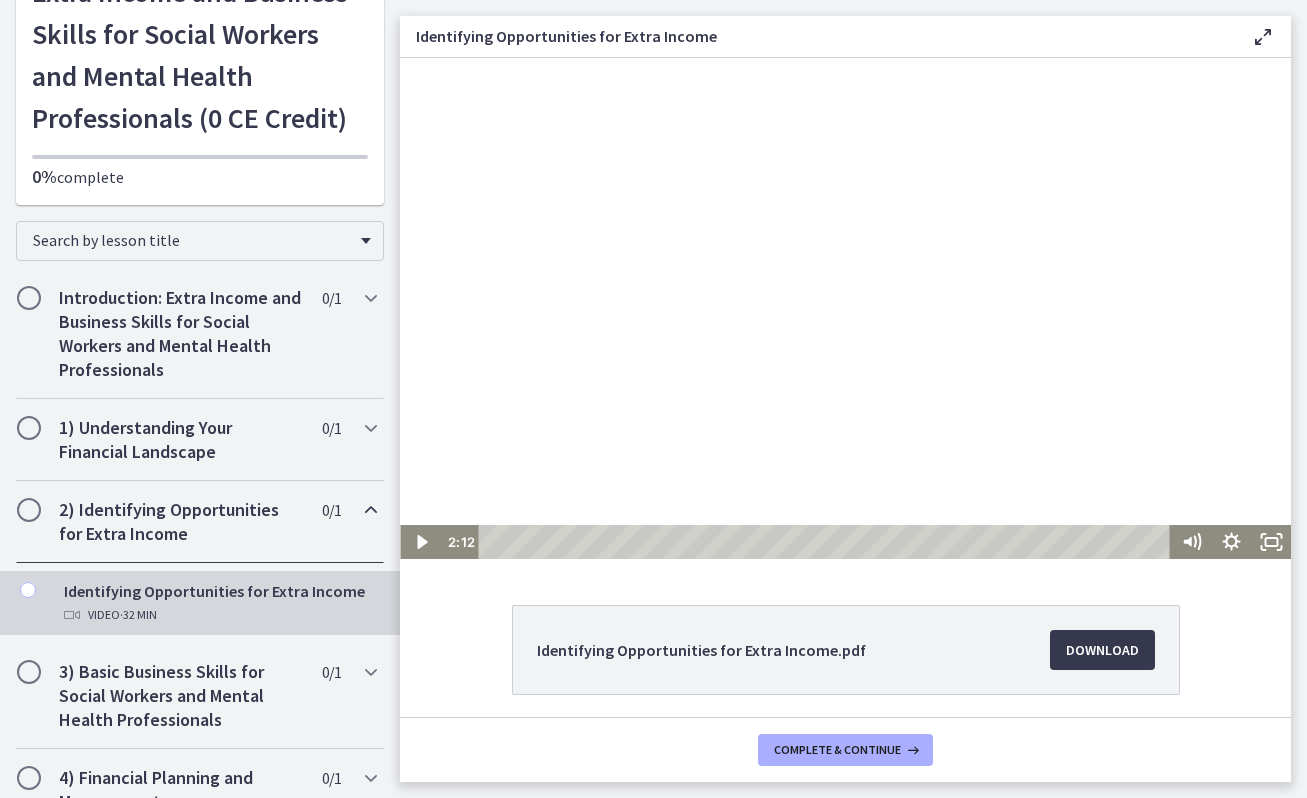 click at bounding box center [845, 308] 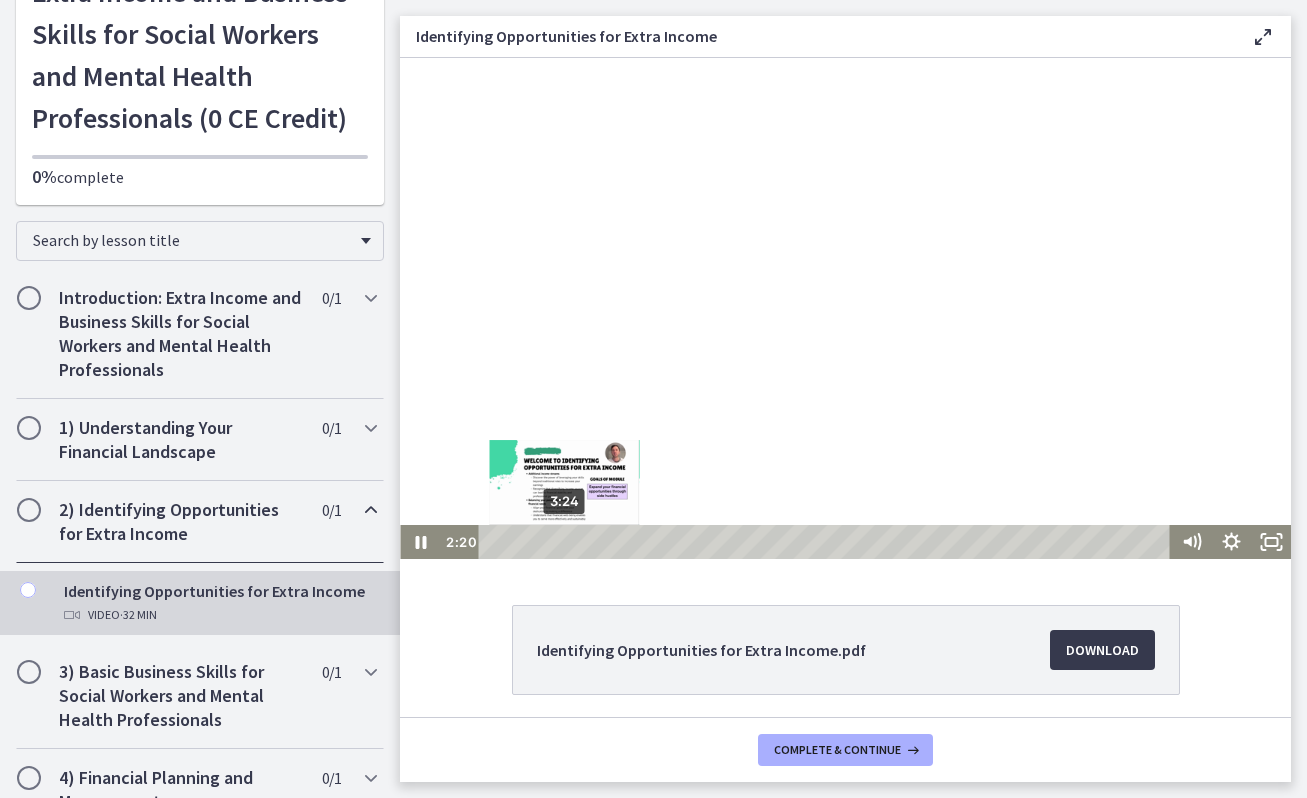 click on "3:24" at bounding box center [827, 542] 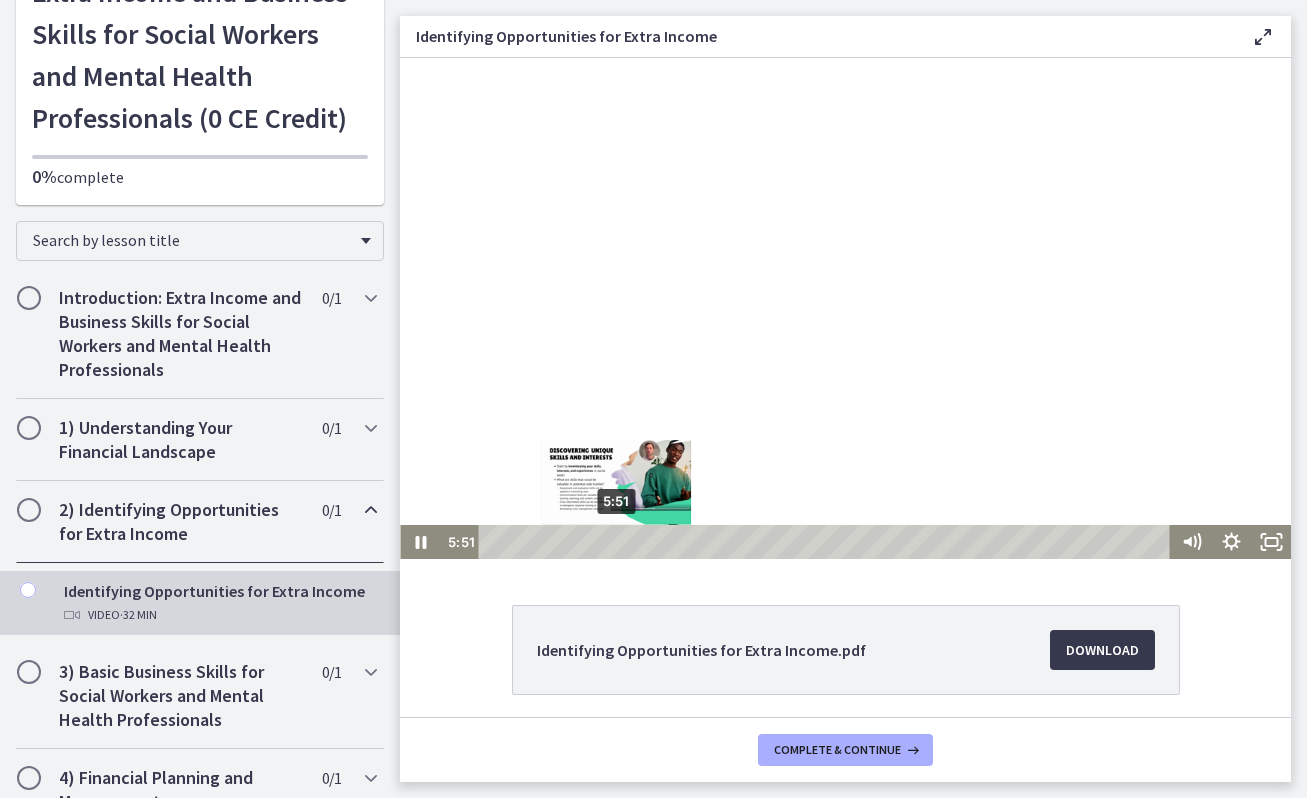 click on "5:51" at bounding box center [827, 542] 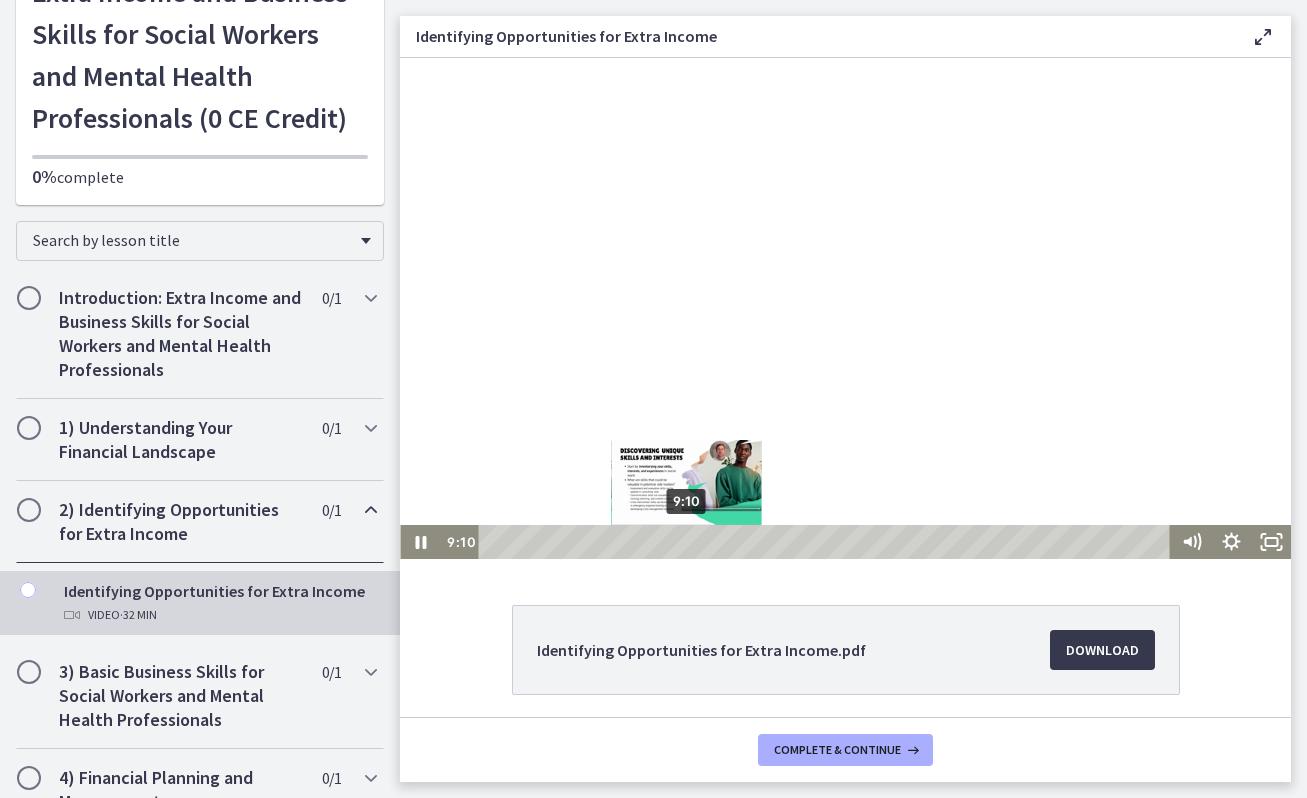 click on "9:10" at bounding box center [827, 542] 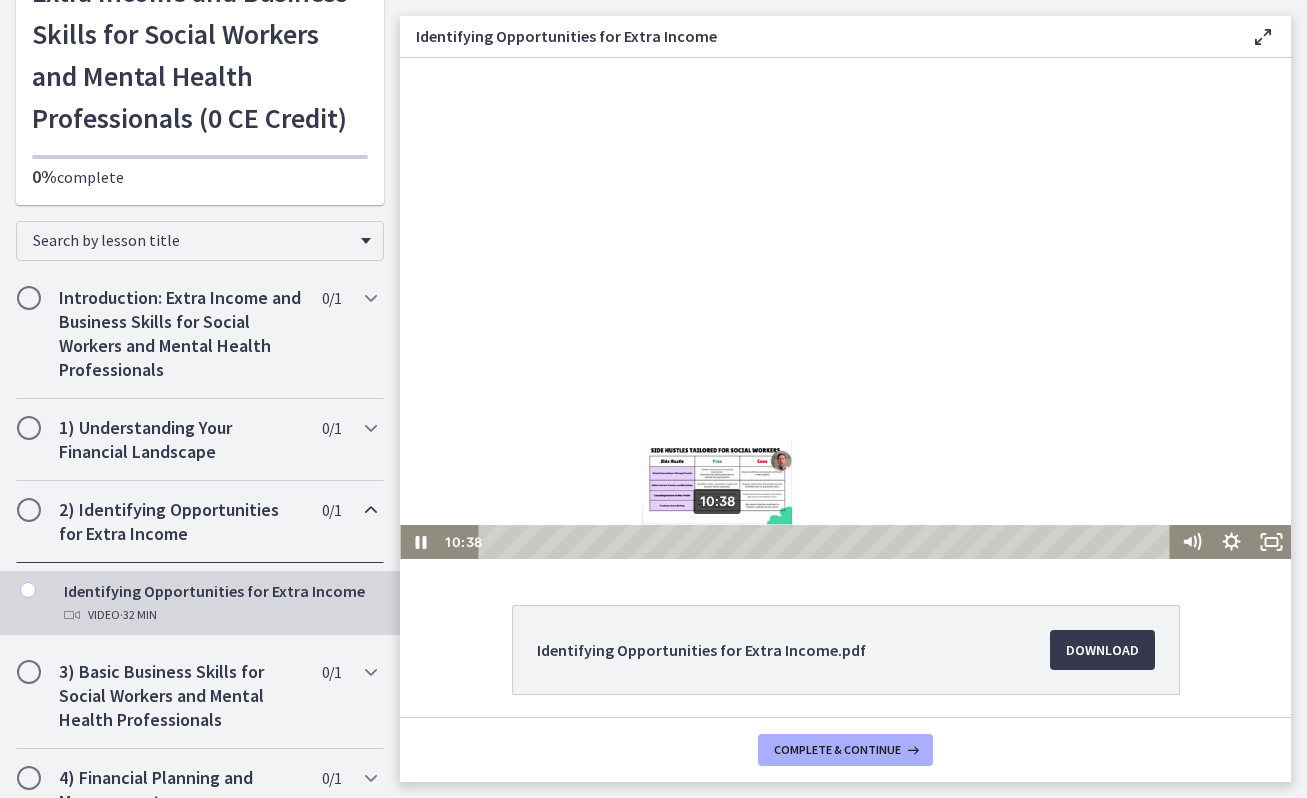 click on "10:38" at bounding box center (827, 542) 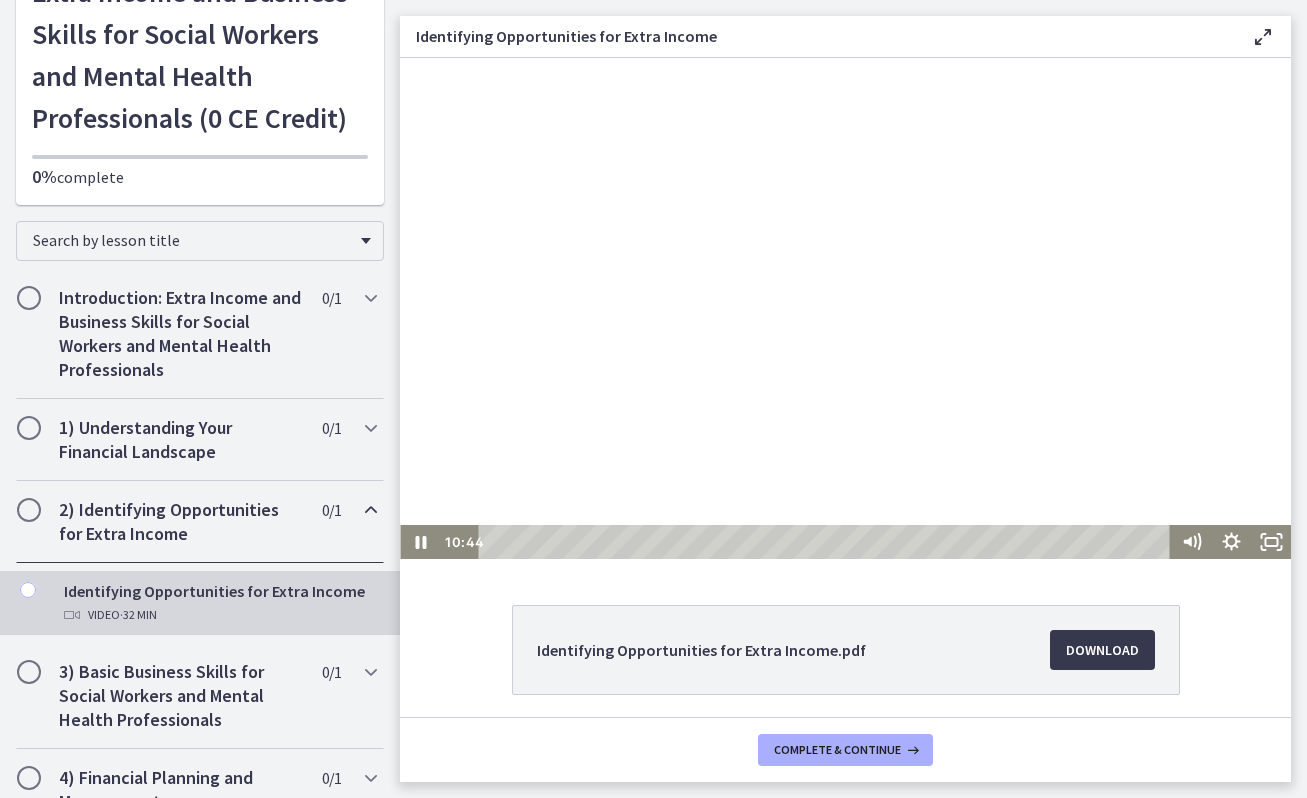 click at bounding box center [845, 308] 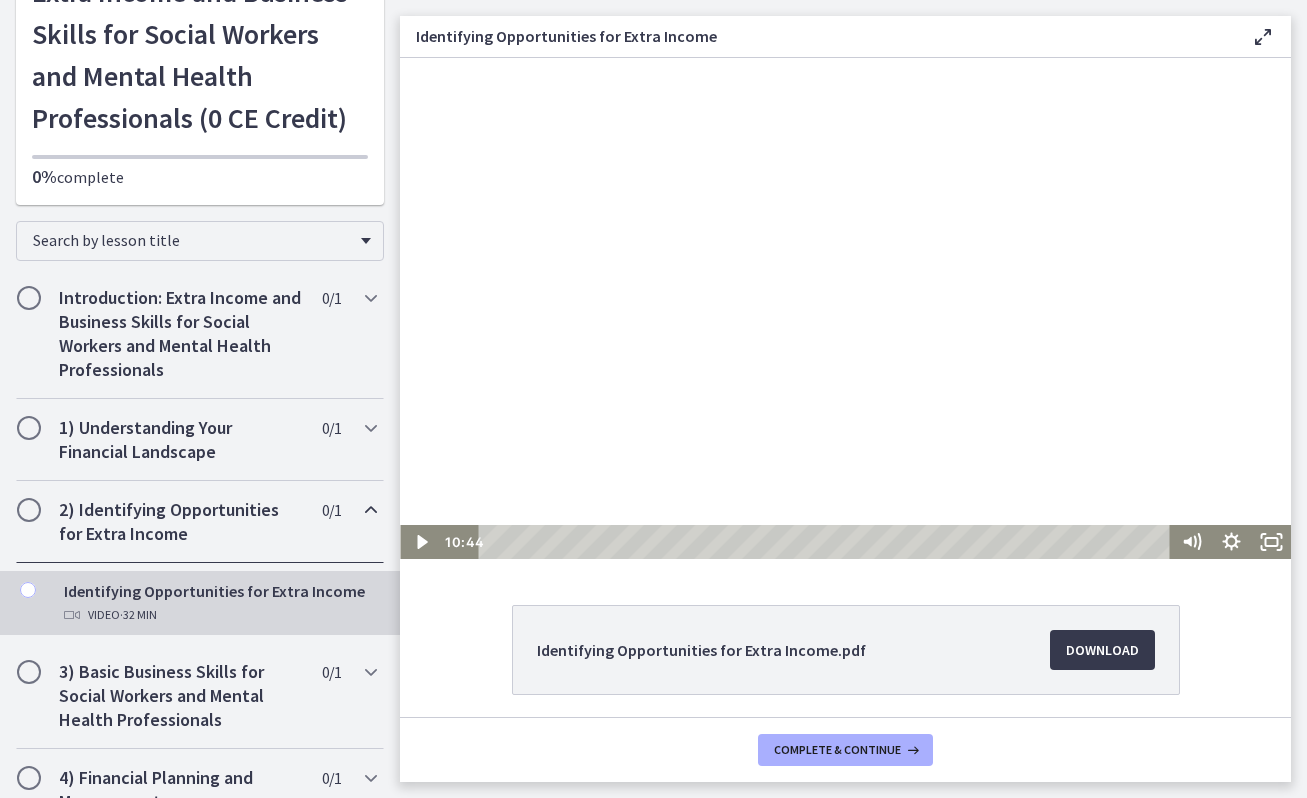 click at bounding box center (845, 308) 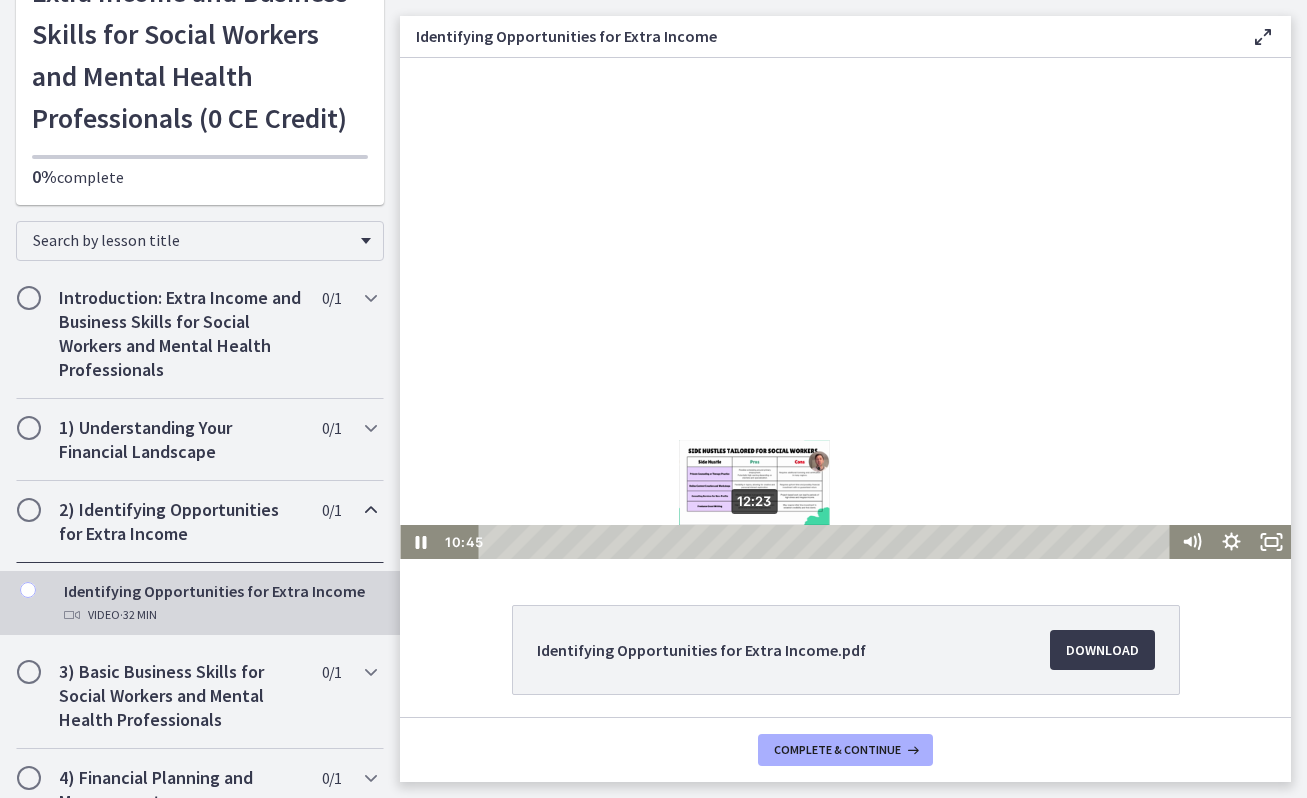 click on "12:23" at bounding box center (827, 542) 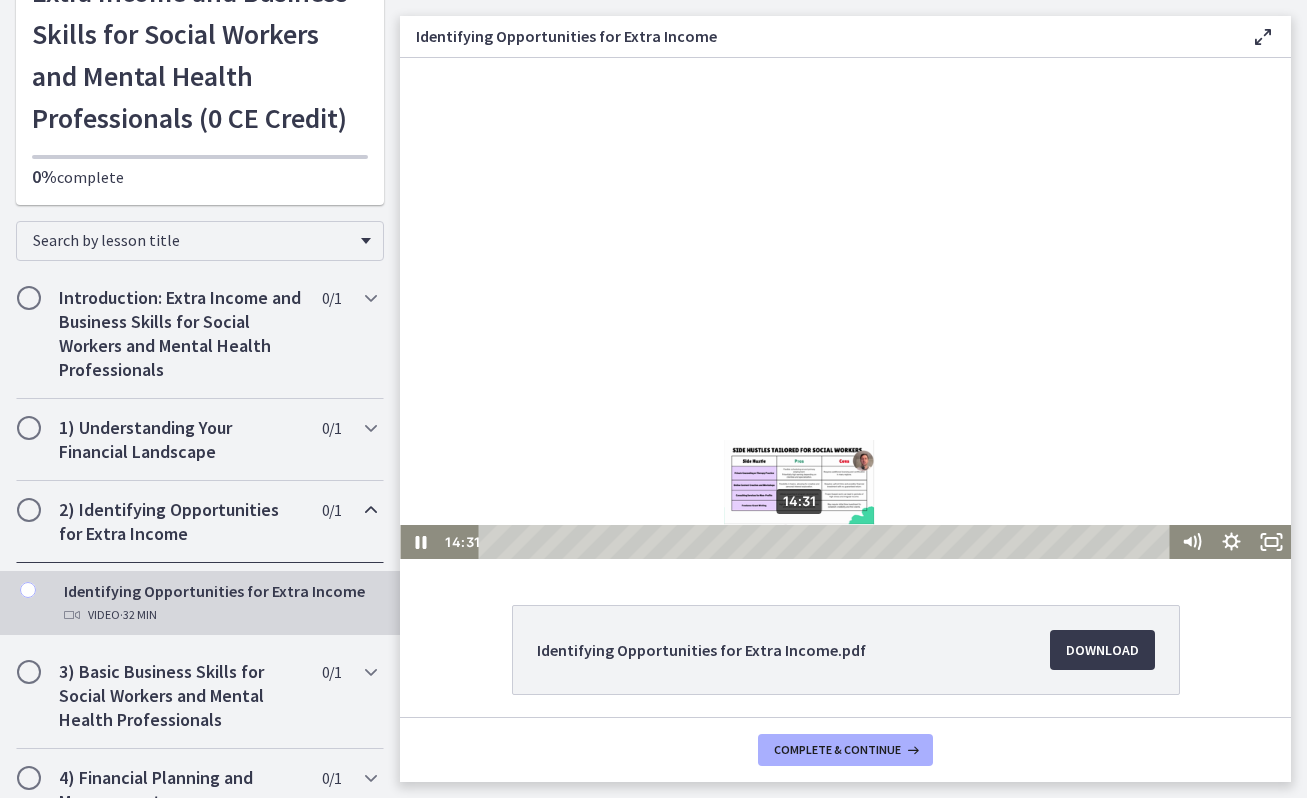 click on "14:31" at bounding box center (827, 542) 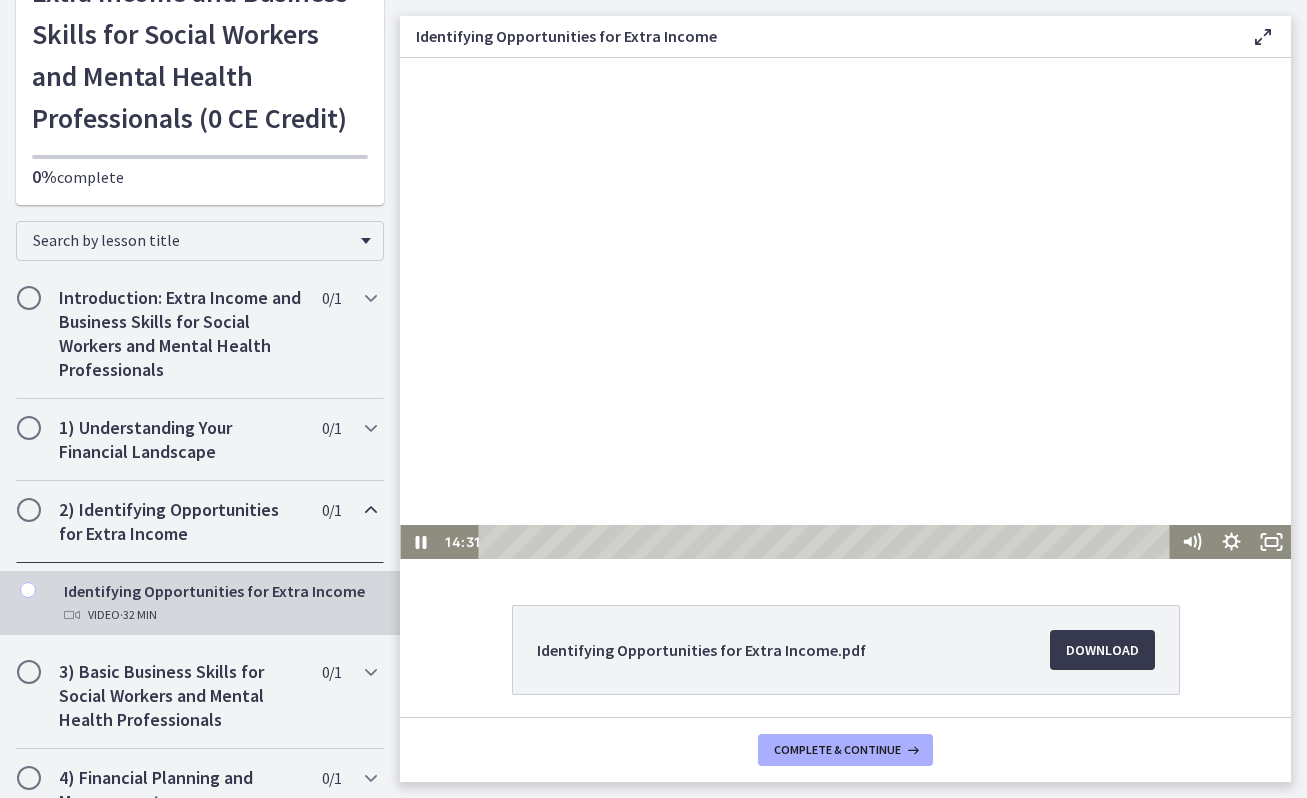 click at bounding box center (845, 308) 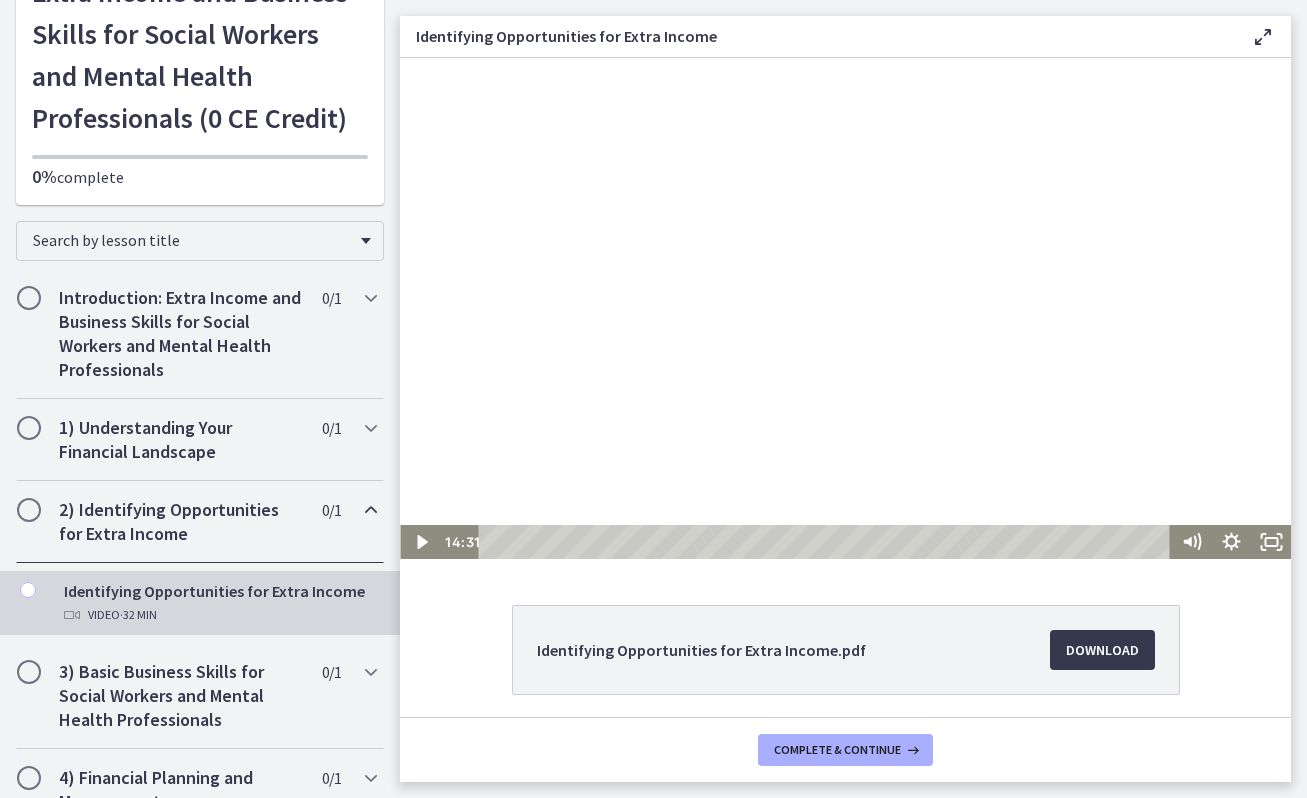 click at bounding box center (845, 308) 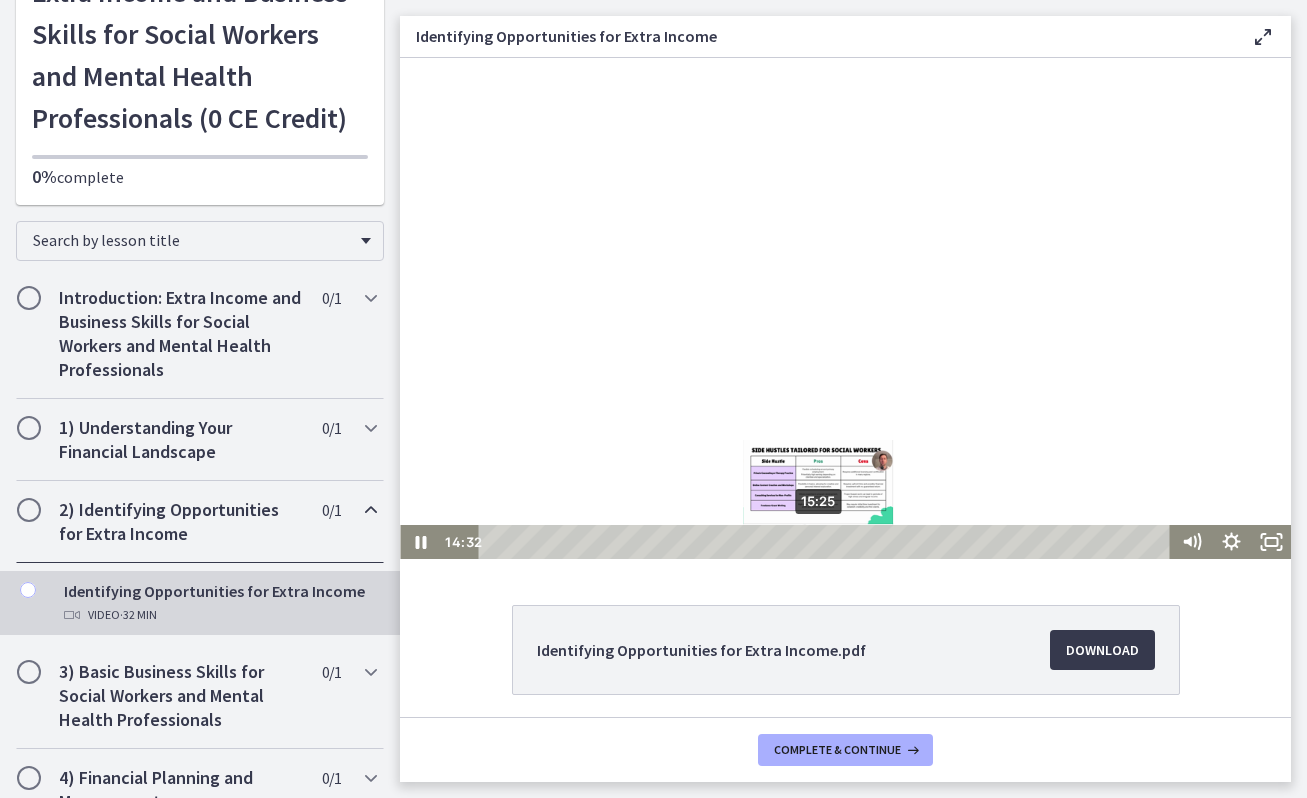 click on "15:25" at bounding box center [827, 542] 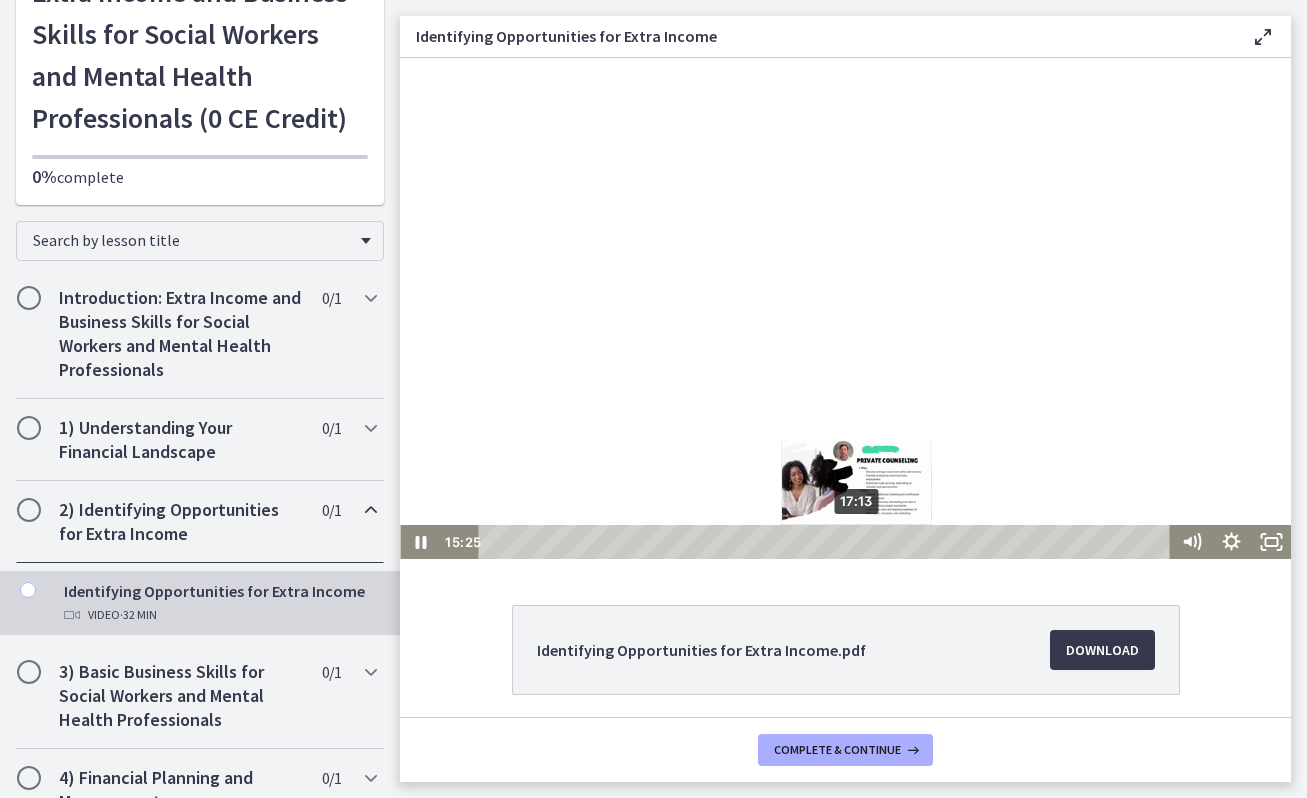 click on "17:13" at bounding box center [827, 542] 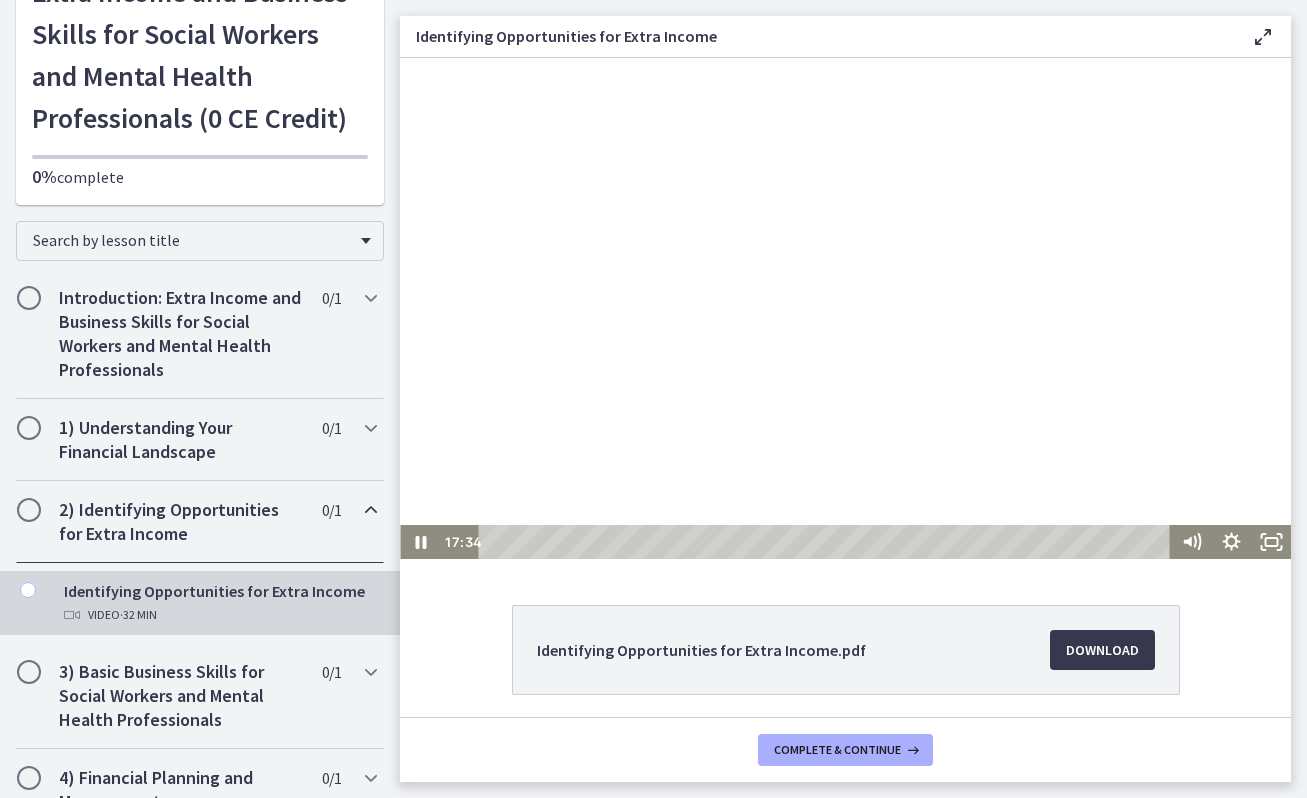 click at bounding box center (845, 308) 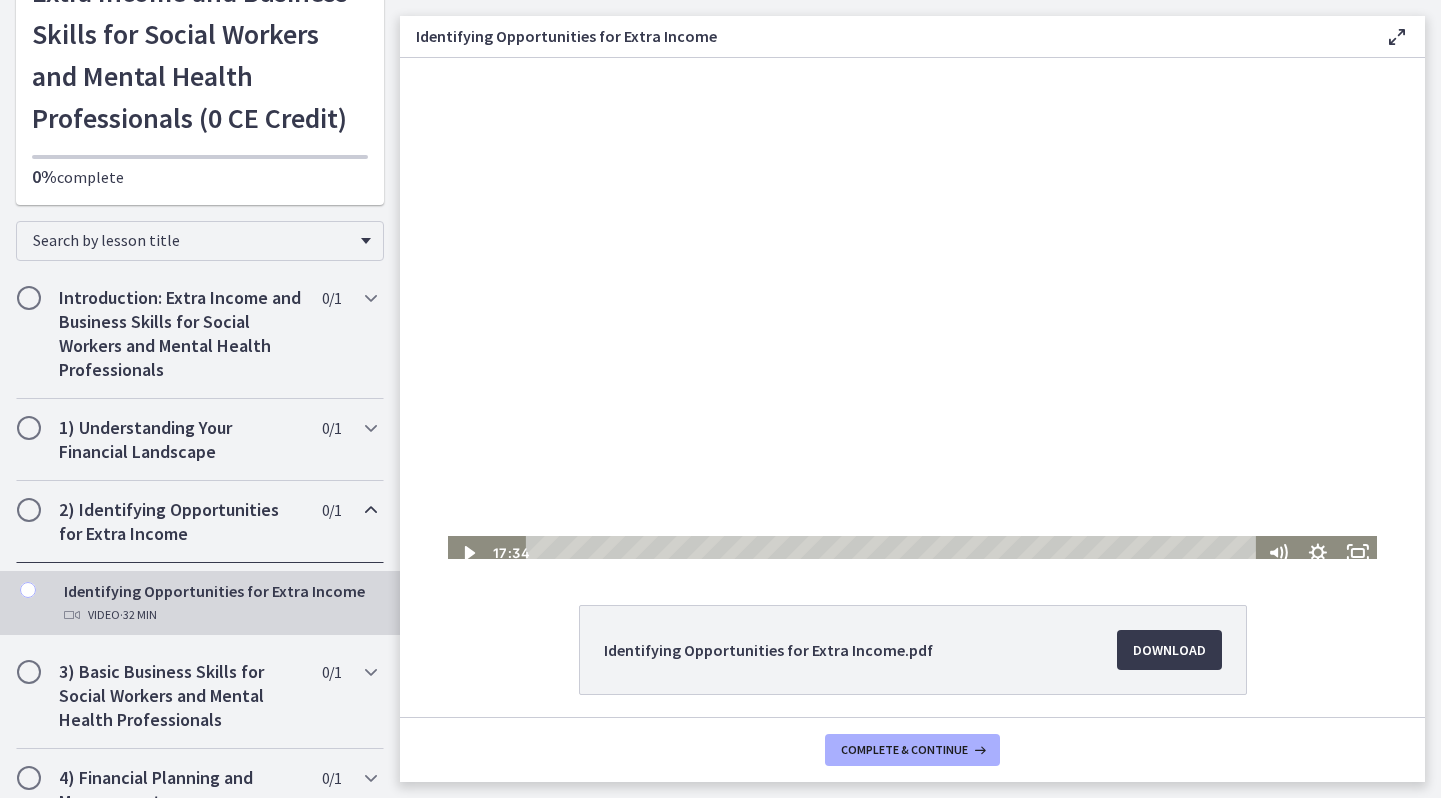click at bounding box center (913, 308) 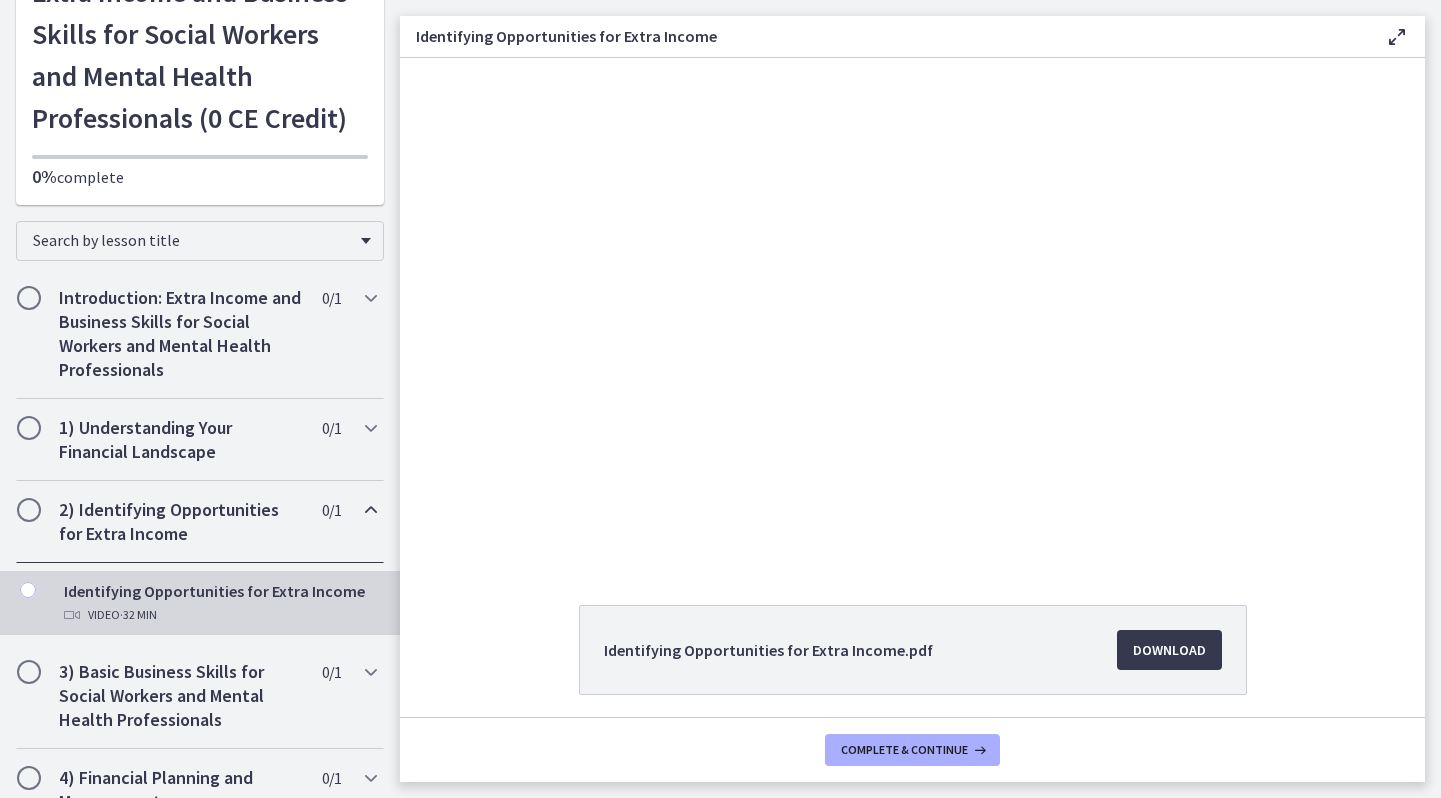 scroll, scrollTop: 12, scrollLeft: 0, axis: vertical 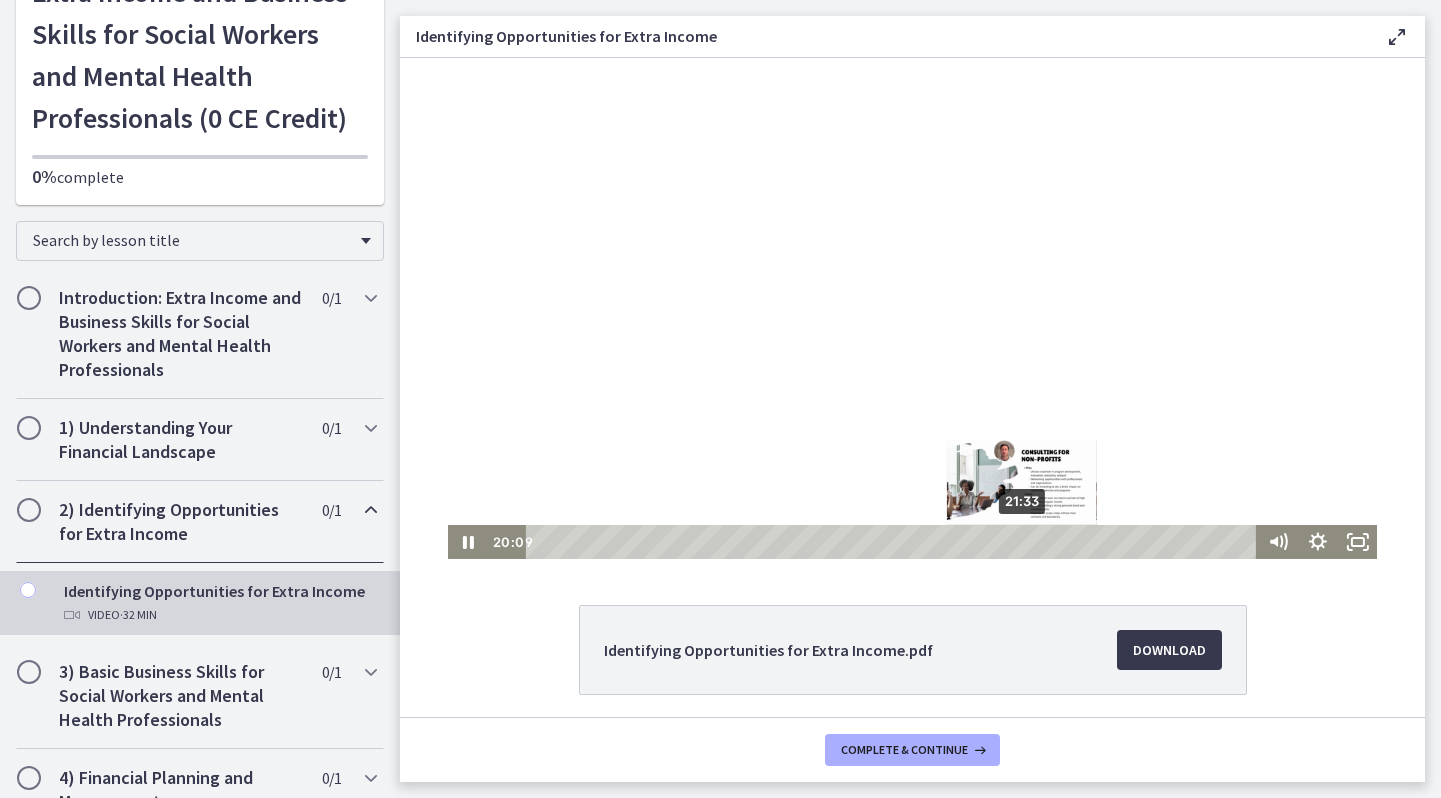 click on "21:33" at bounding box center [894, 542] 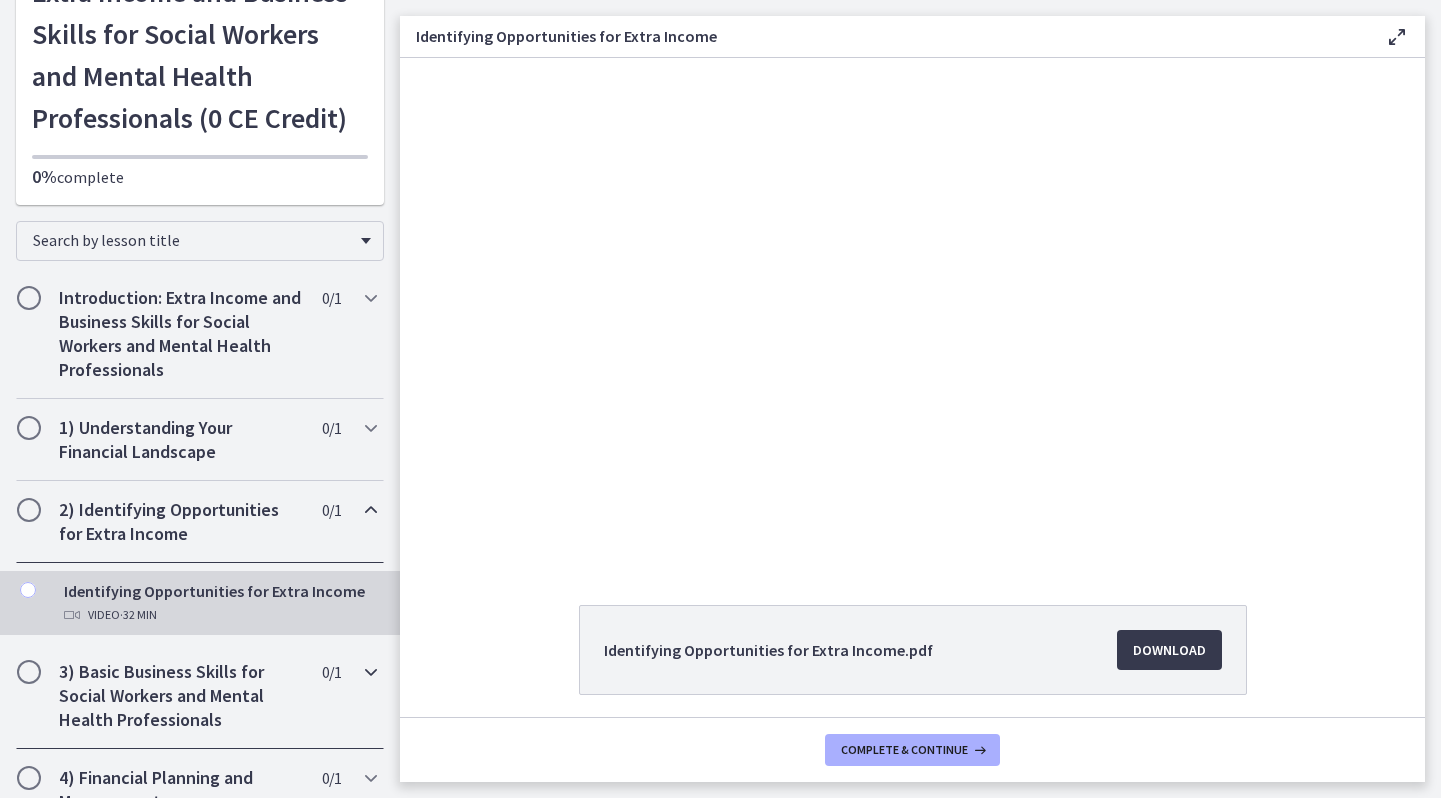click on "3) Basic Business Skills for Social Workers and Mental Health Professionals" at bounding box center (181, 696) 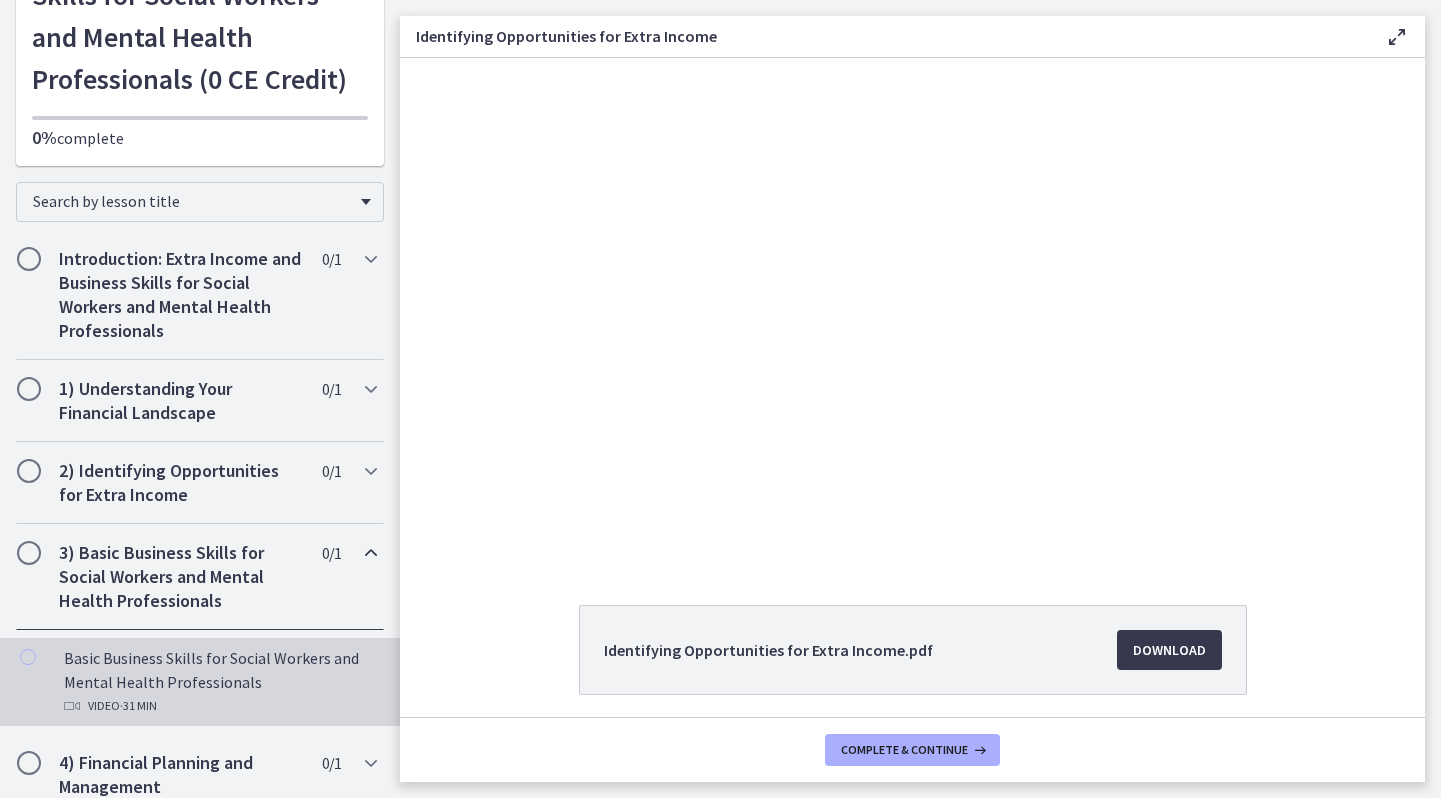 scroll, scrollTop: 199, scrollLeft: 0, axis: vertical 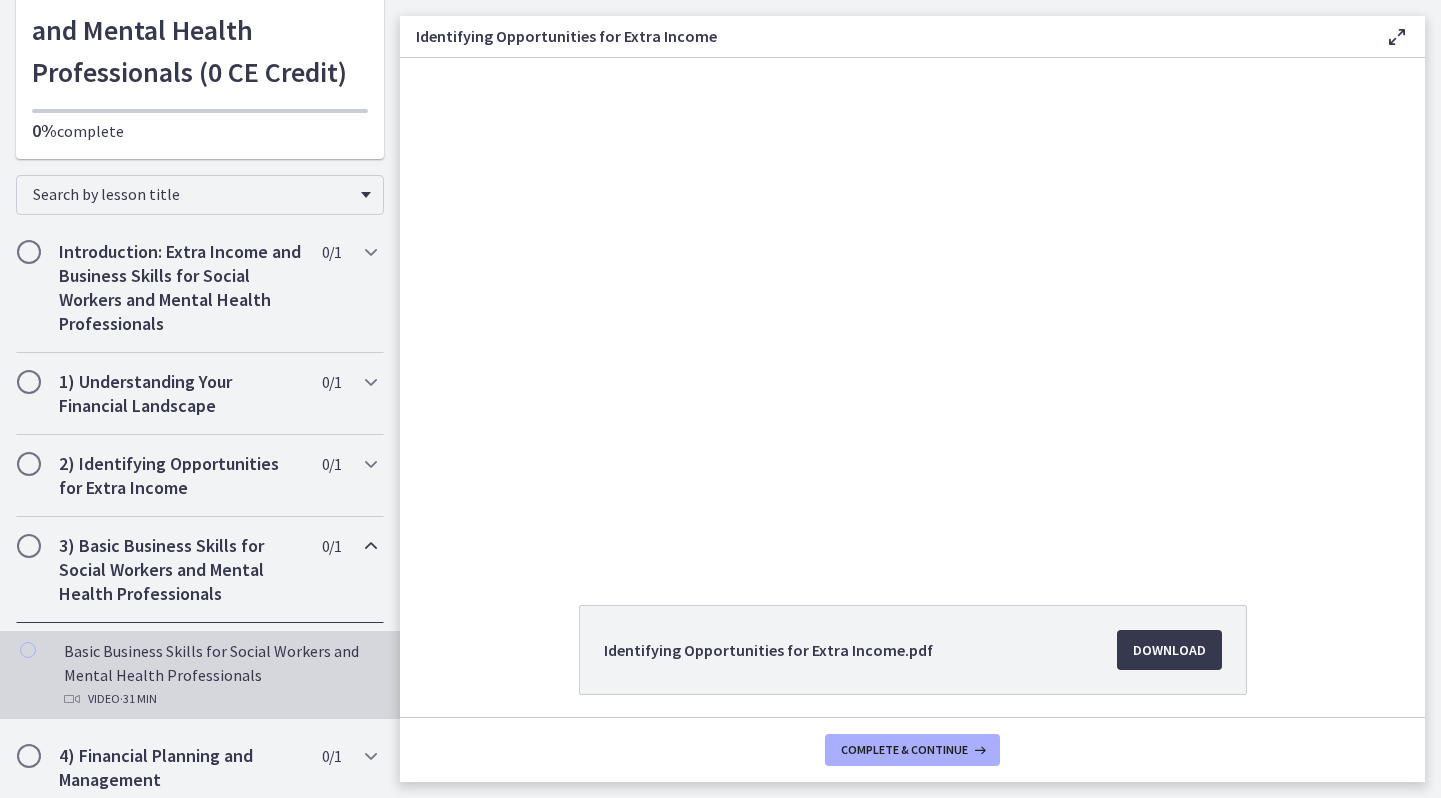 click on "Basic Business Skills for Social Workers and Mental Health Professionals
Video
·  31 min" at bounding box center (220, 675) 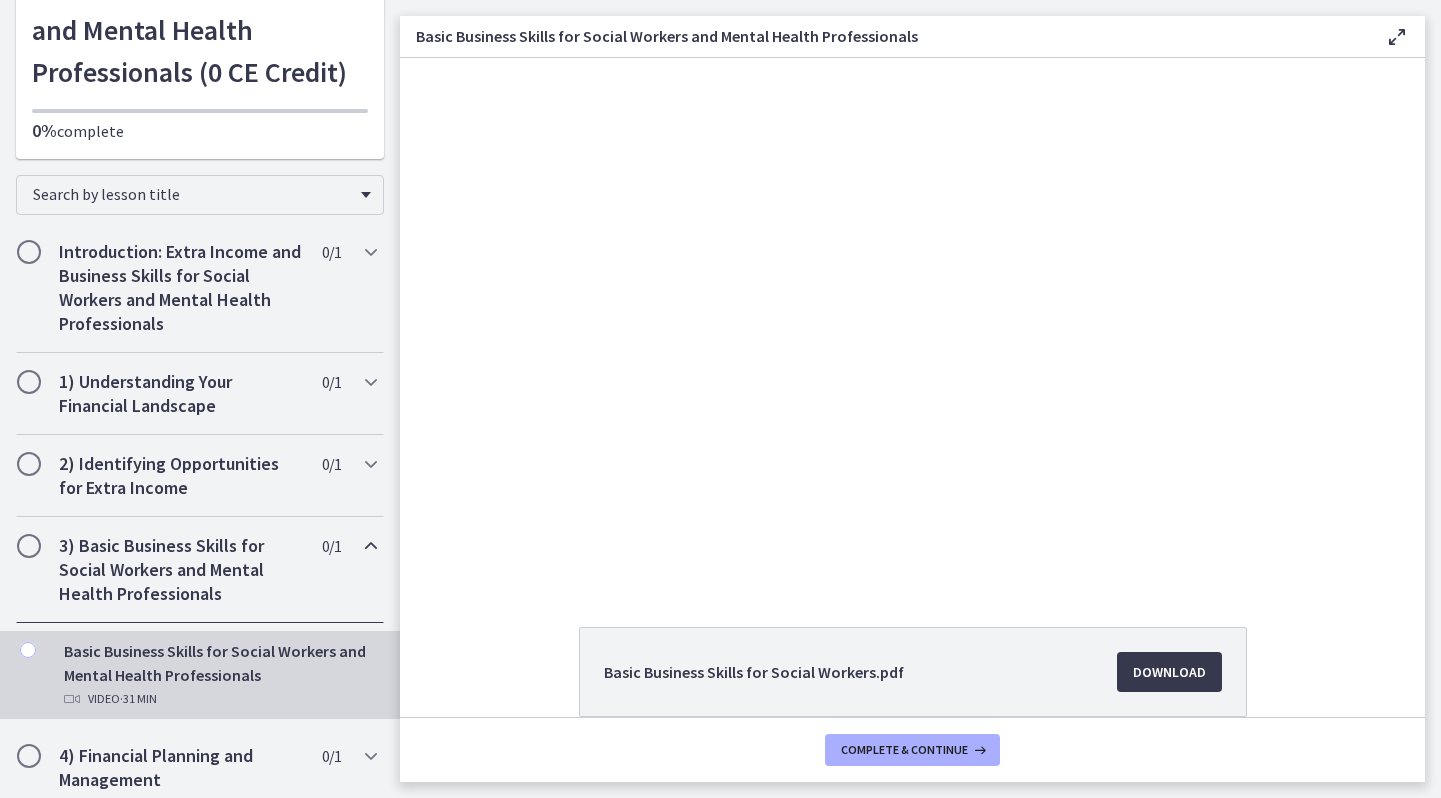 scroll, scrollTop: 0, scrollLeft: 0, axis: both 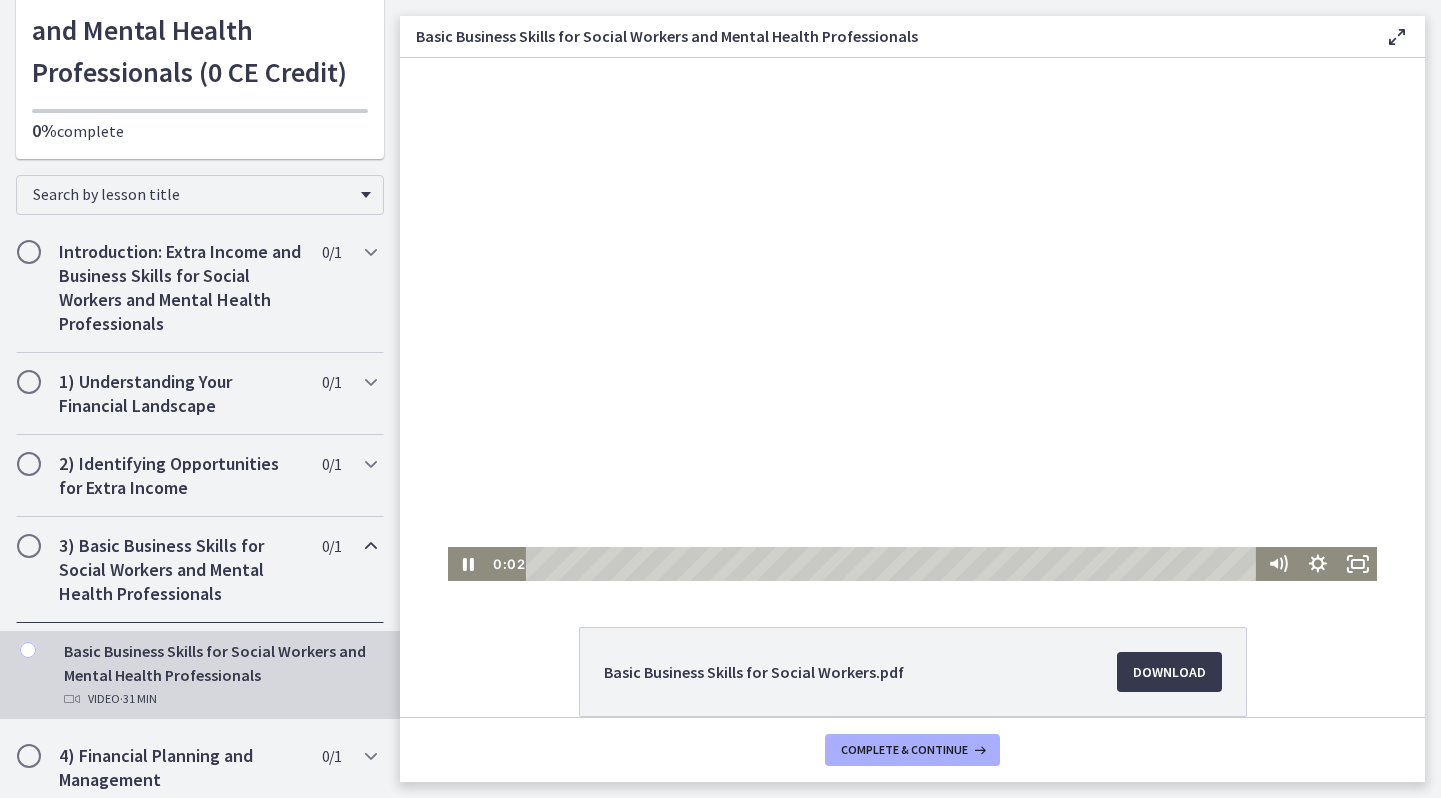click at bounding box center (894, 564) 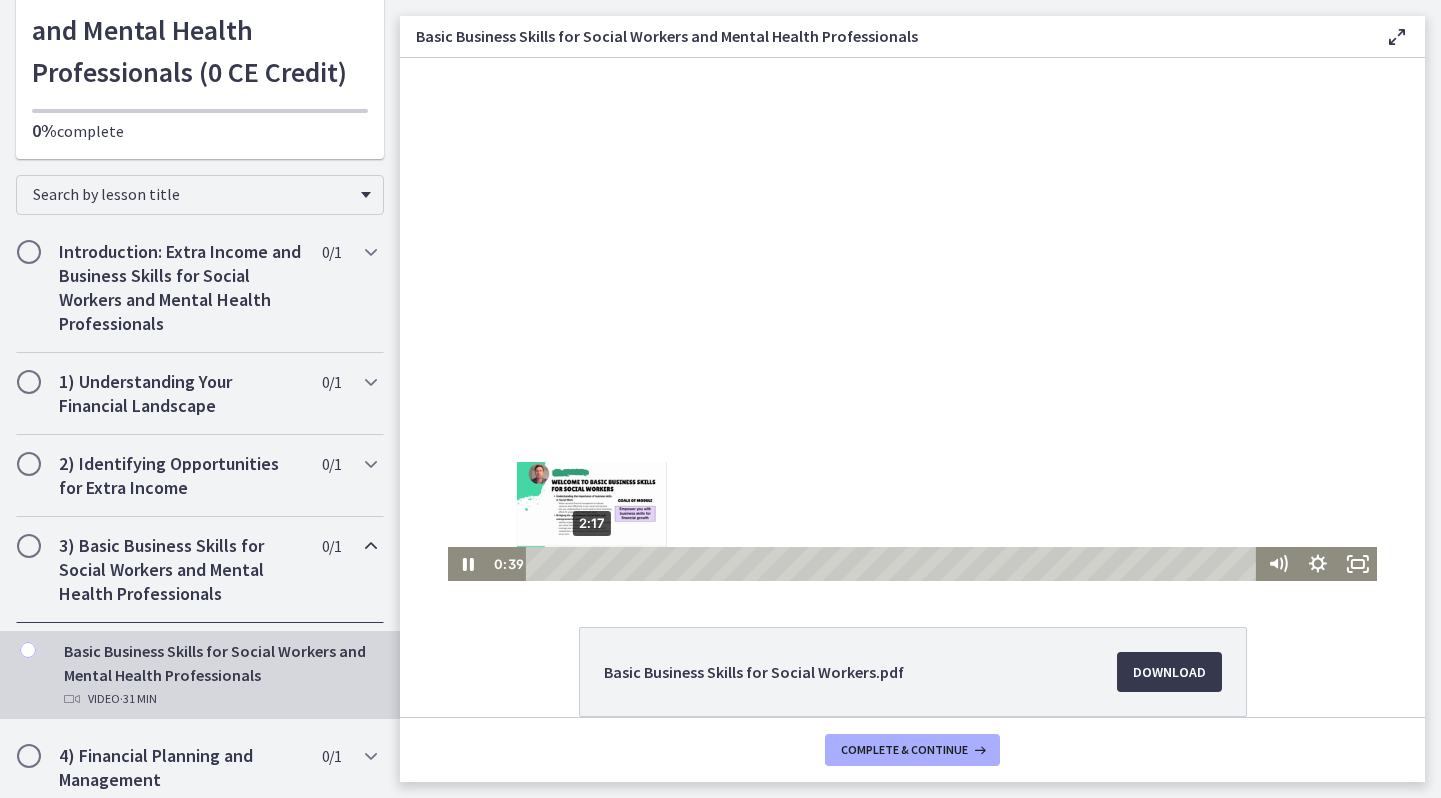 click on "2:17" at bounding box center [894, 564] 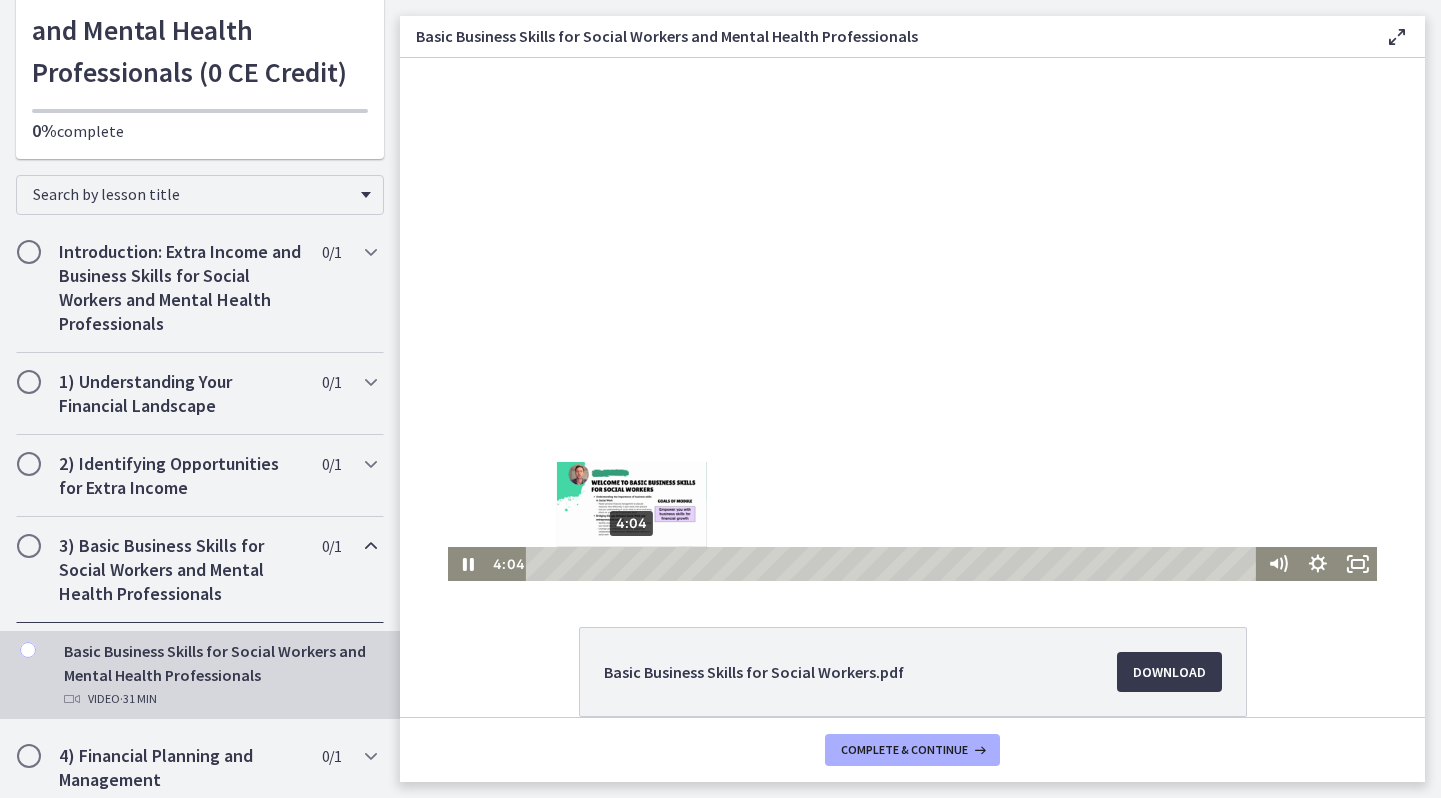 click on "4:04" at bounding box center [894, 564] 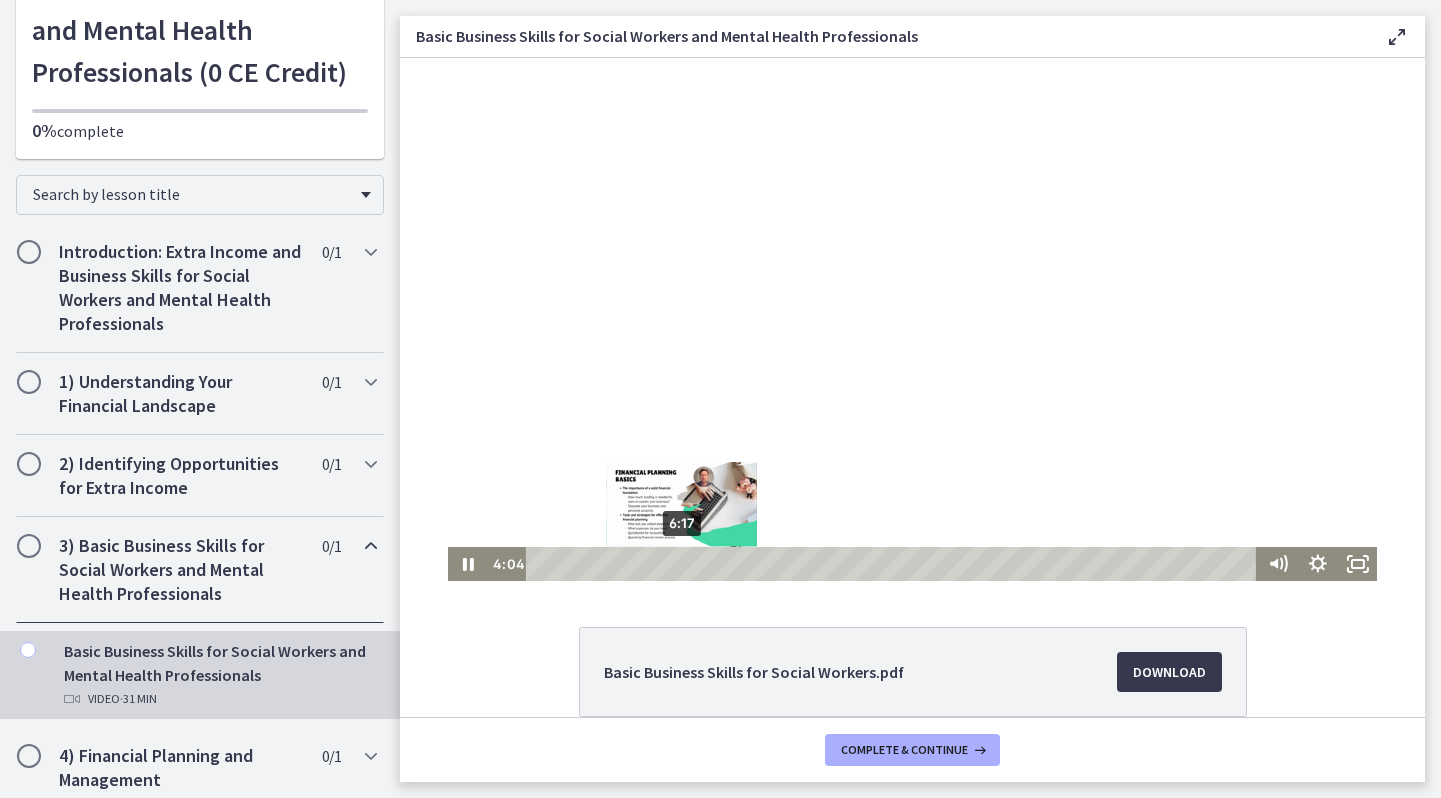 click on "6:17" at bounding box center [894, 564] 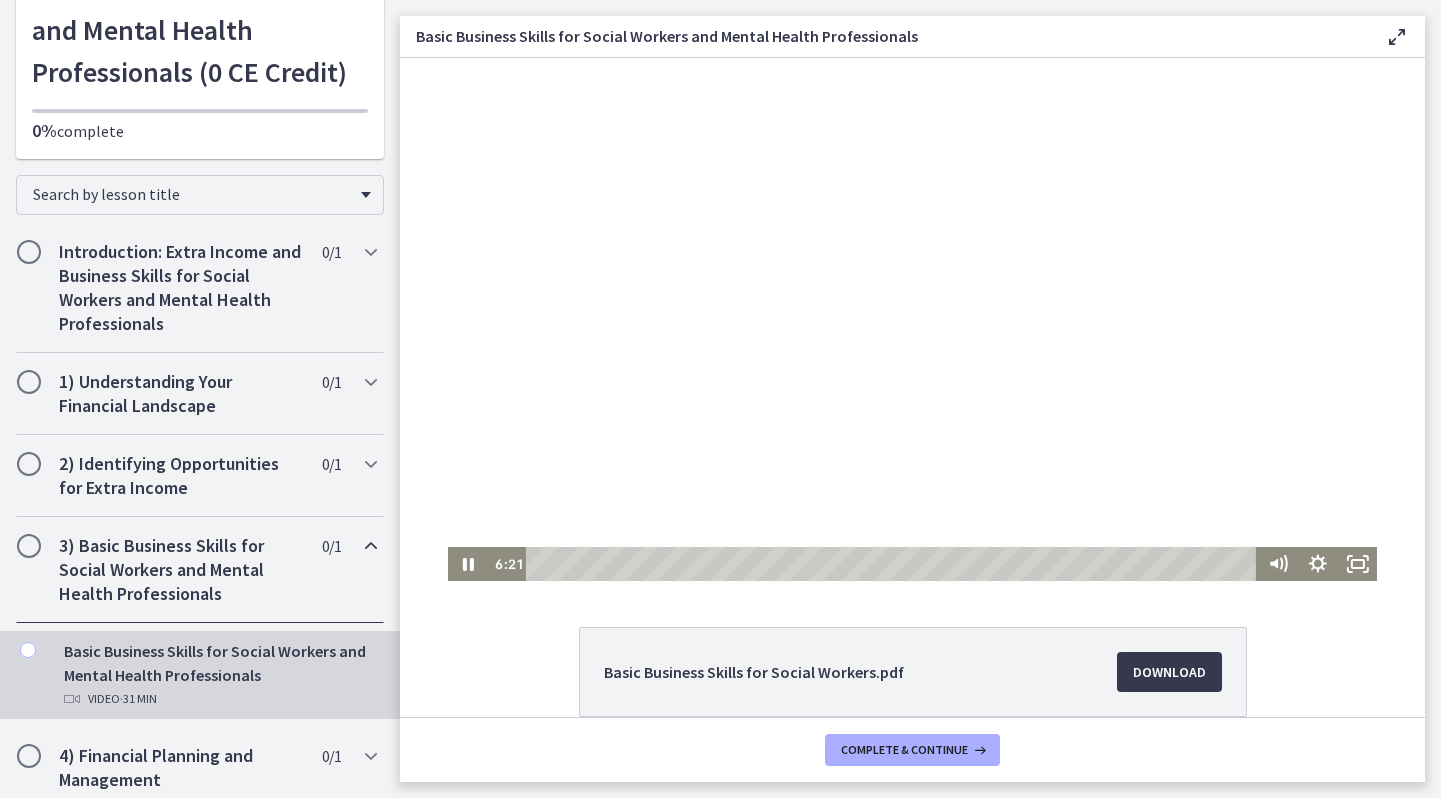 click at bounding box center (913, 319) 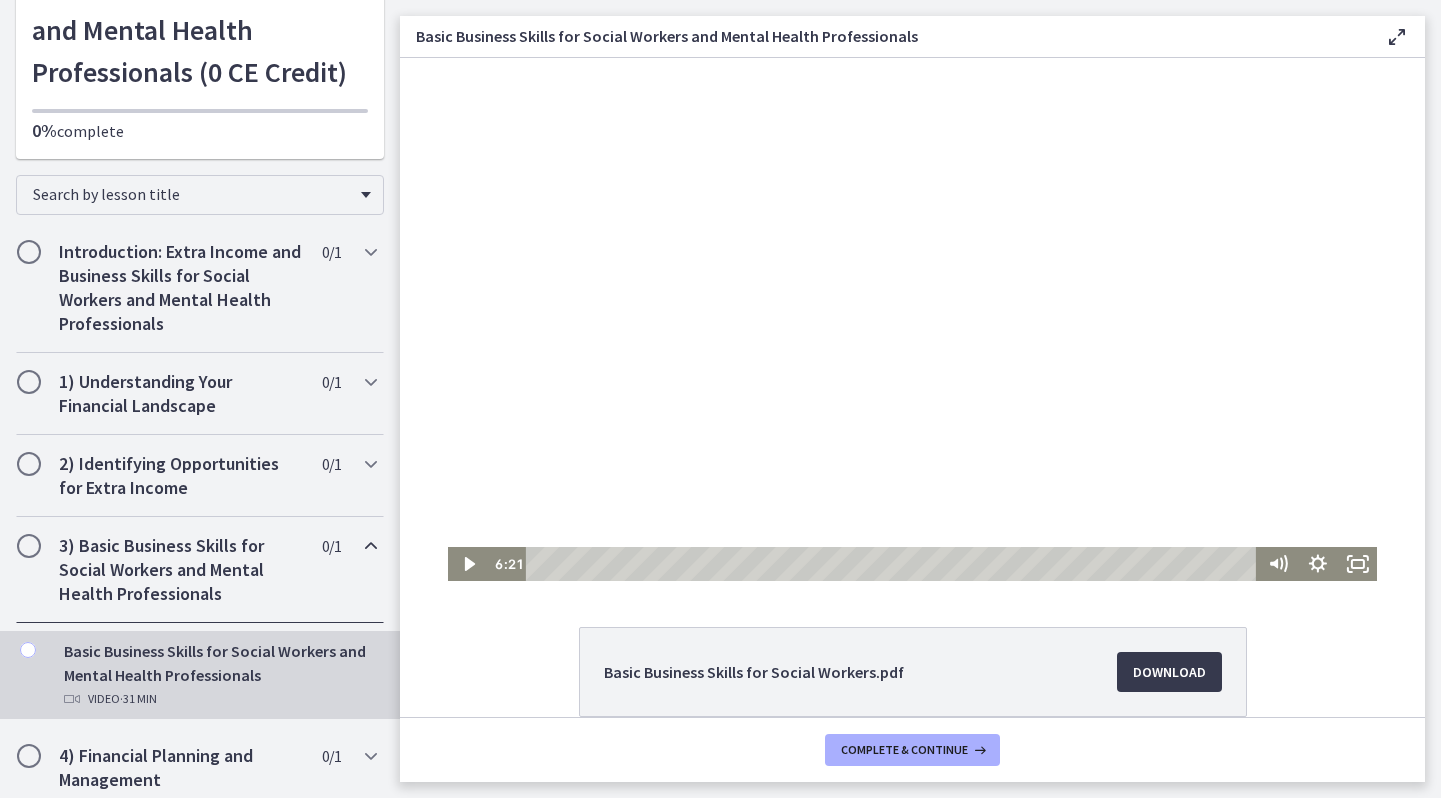 click at bounding box center [913, 319] 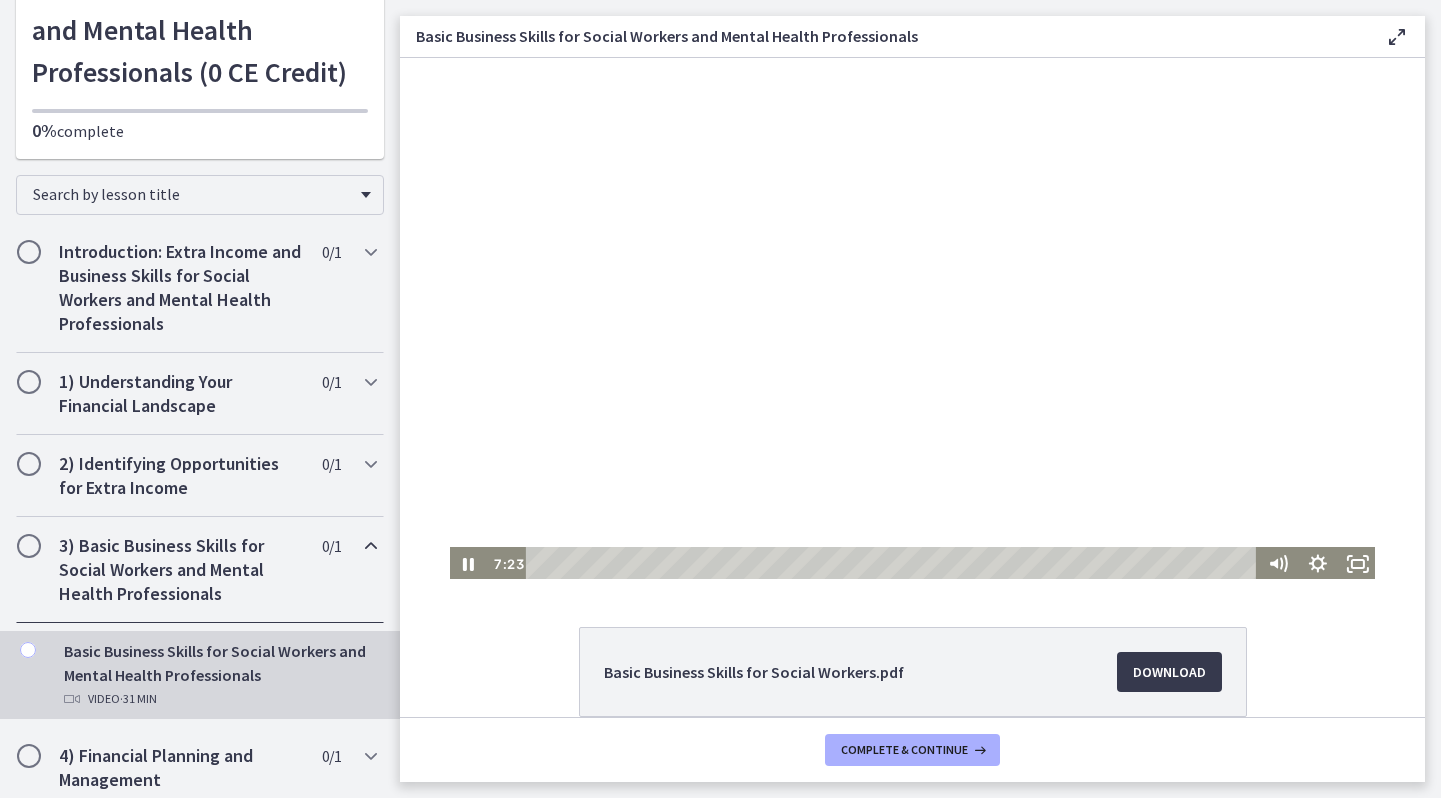 click on "Basic Business Skills for Social Workers.pdf
Download
Opens in a new window" 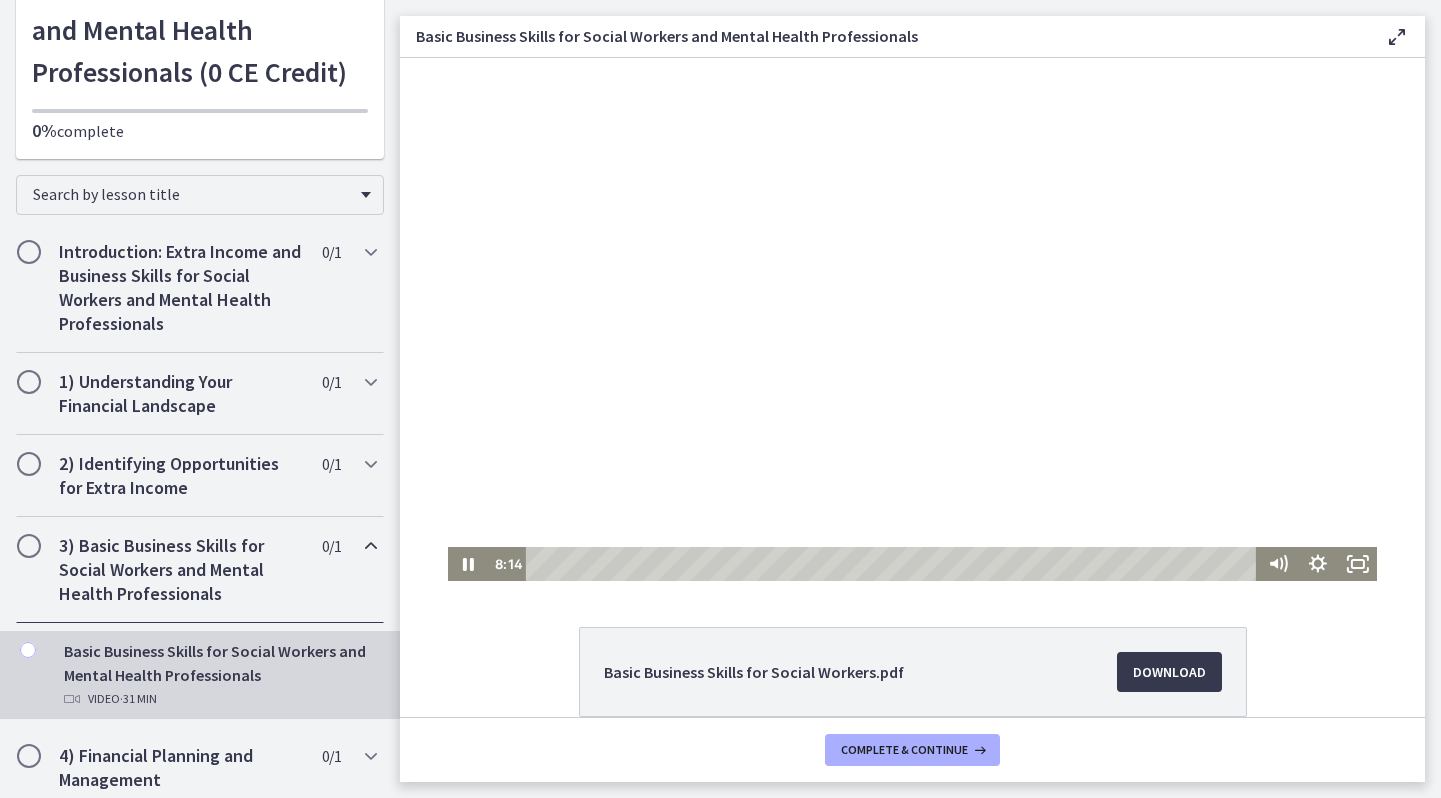 click at bounding box center [913, 319] 